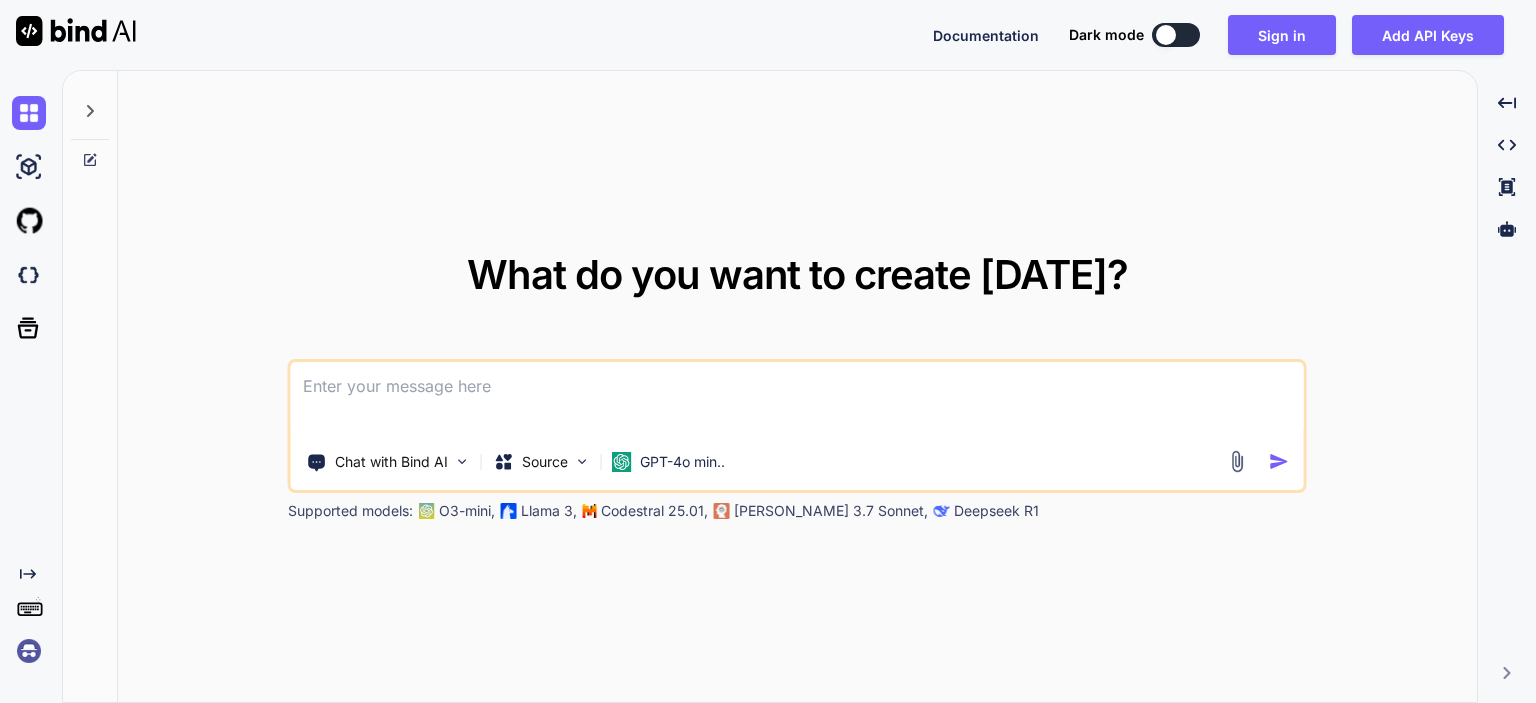 type on "x" 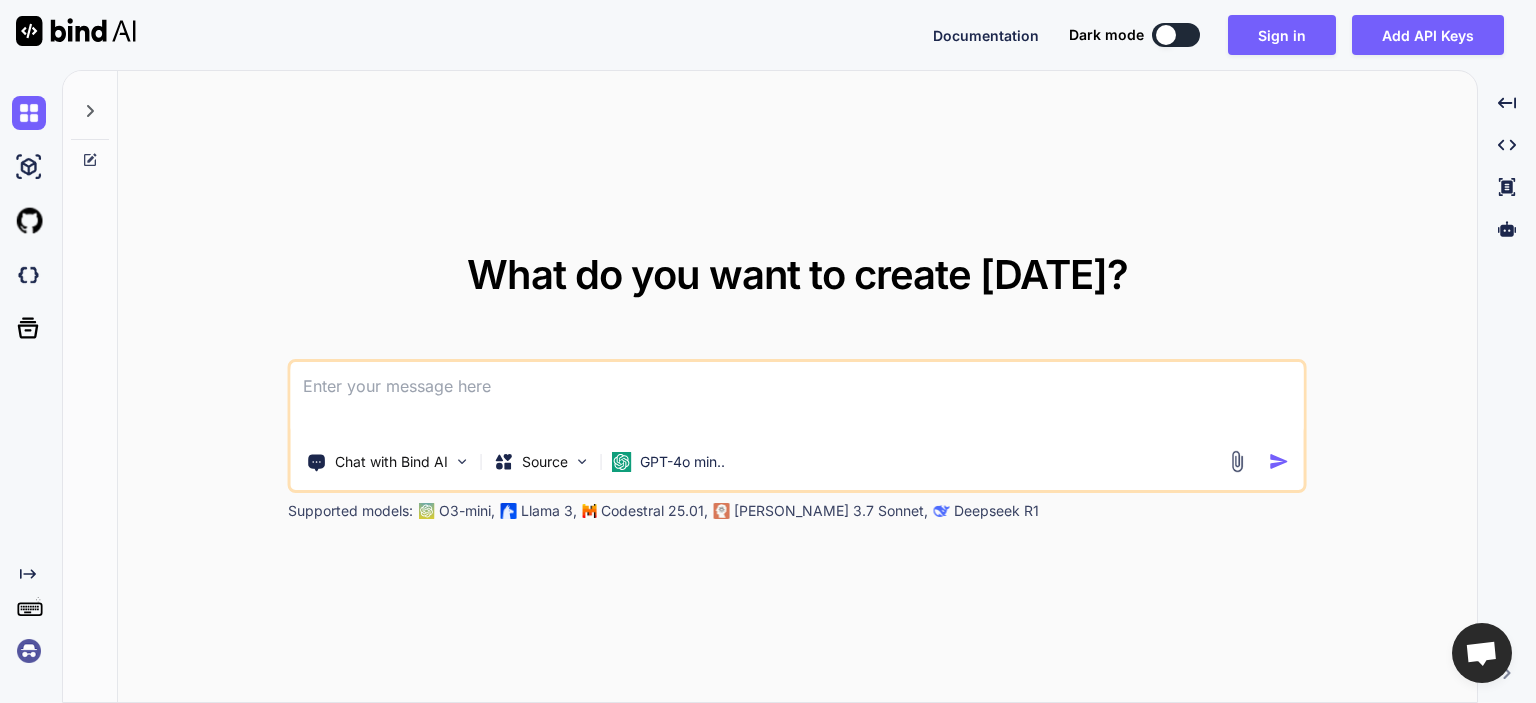 scroll, scrollTop: 0, scrollLeft: 0, axis: both 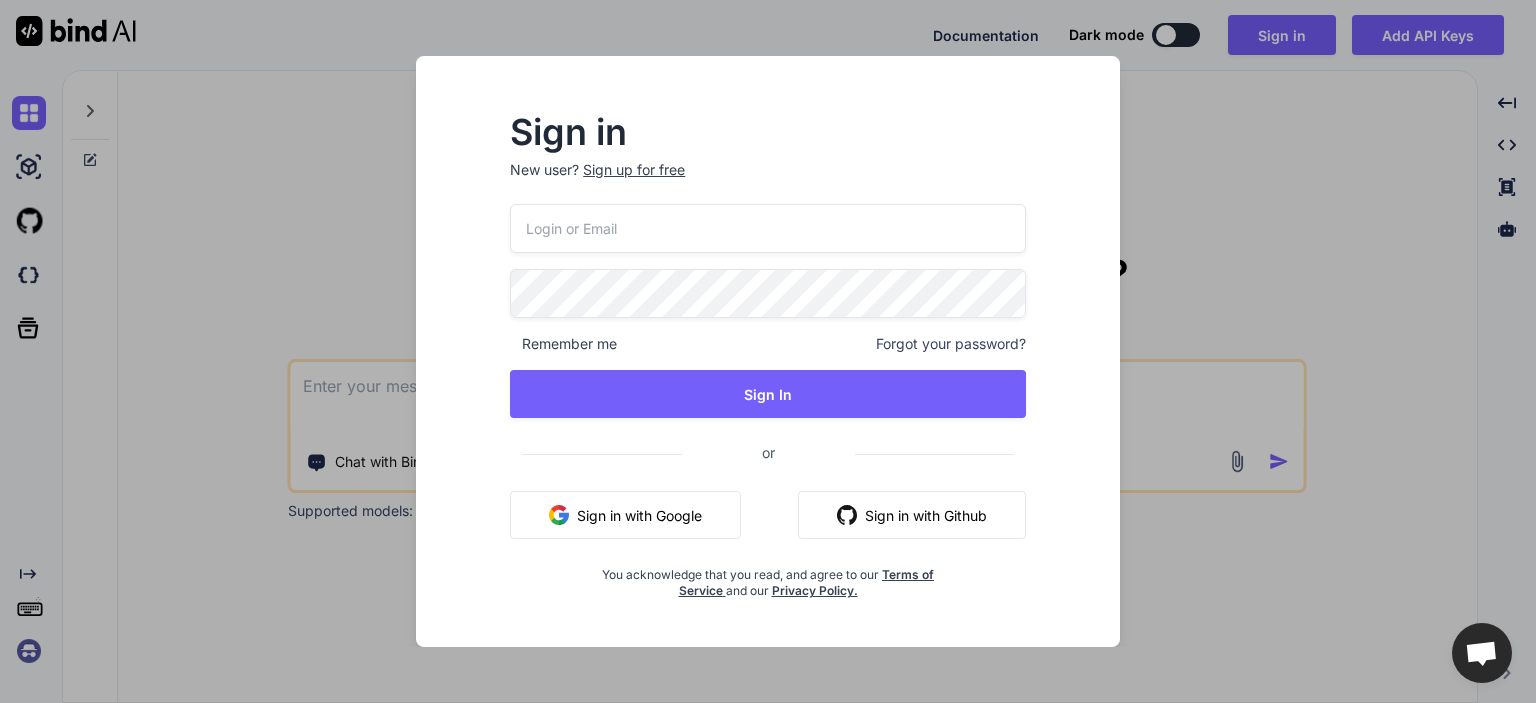 click on "Sign in with Google" at bounding box center (625, 515) 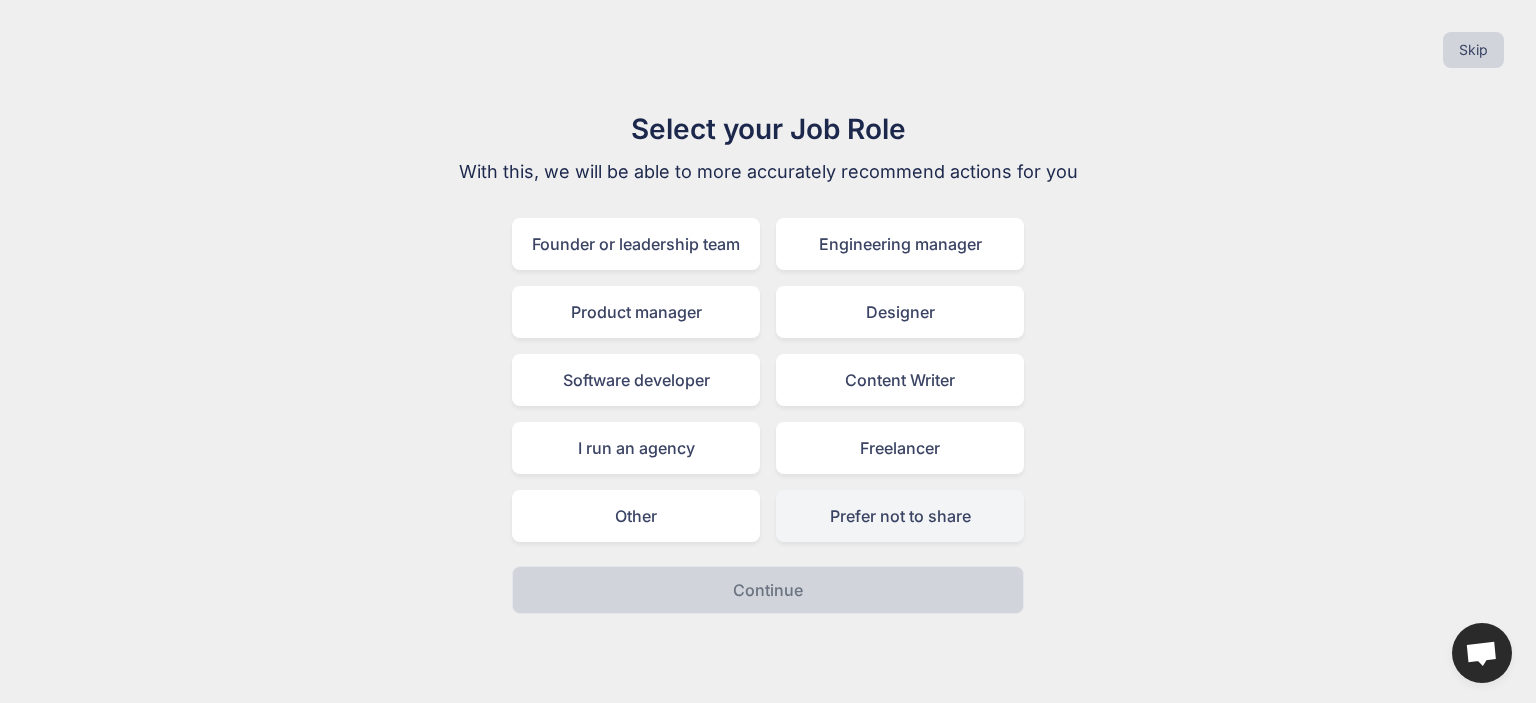 click on "Prefer not to share" at bounding box center (900, 516) 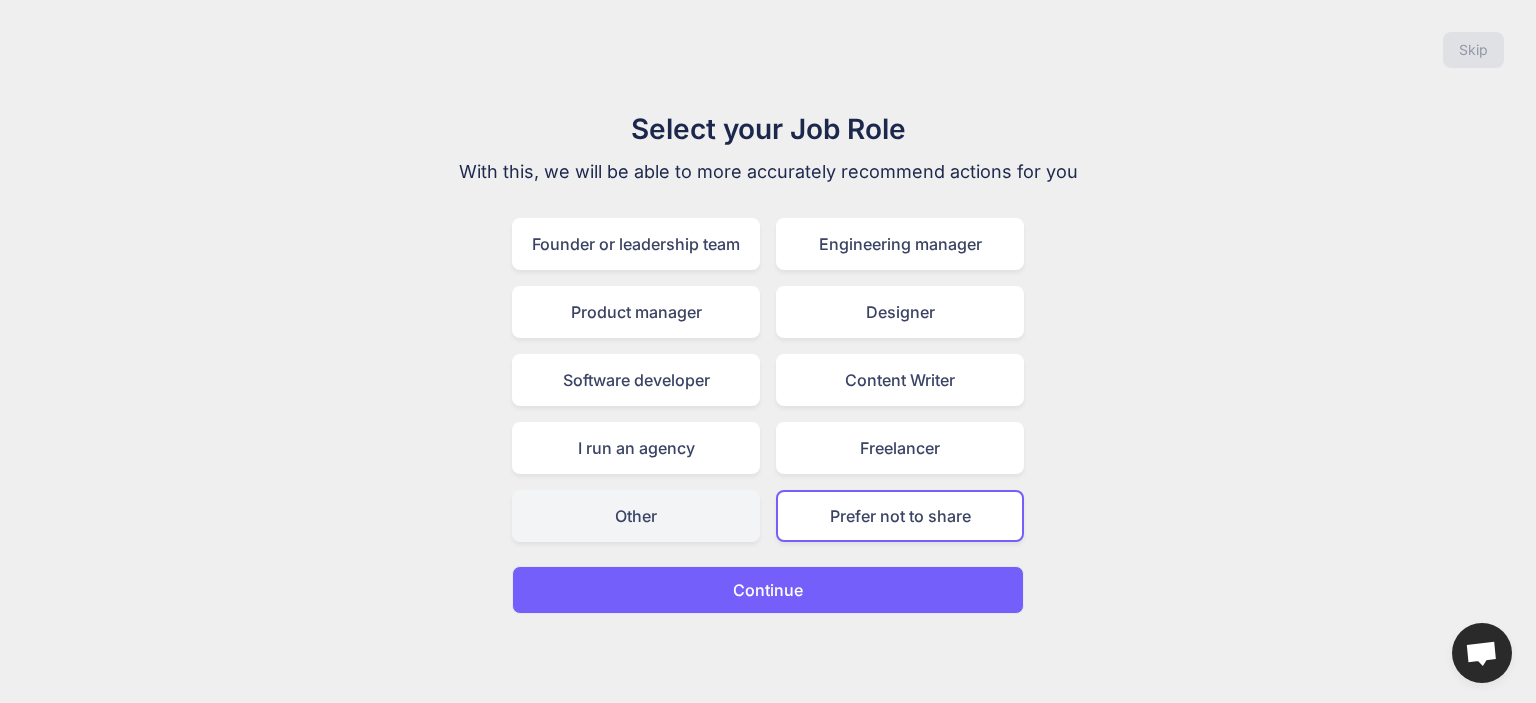 click on "Other" at bounding box center (636, 516) 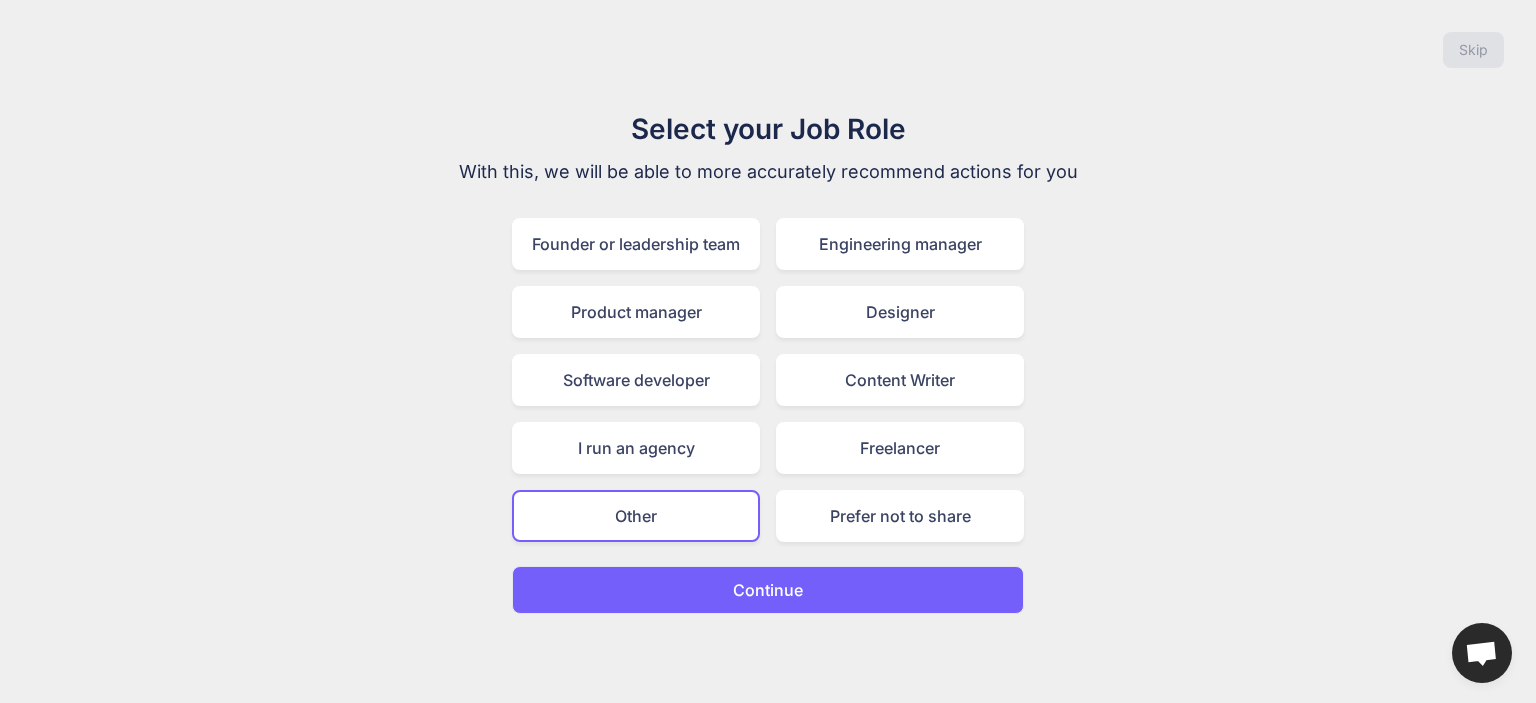 click on "Continue" at bounding box center [768, 590] 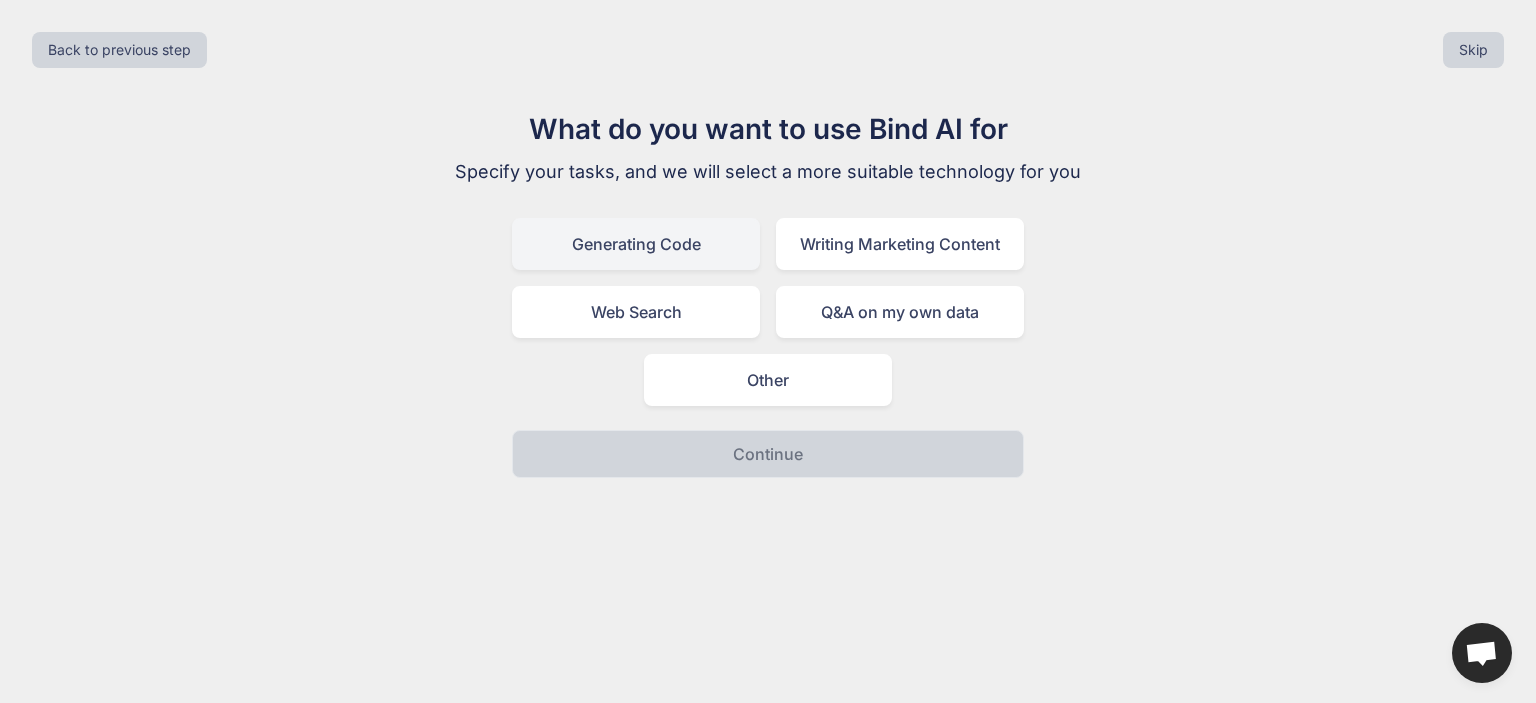 click on "Generating Code" at bounding box center [636, 244] 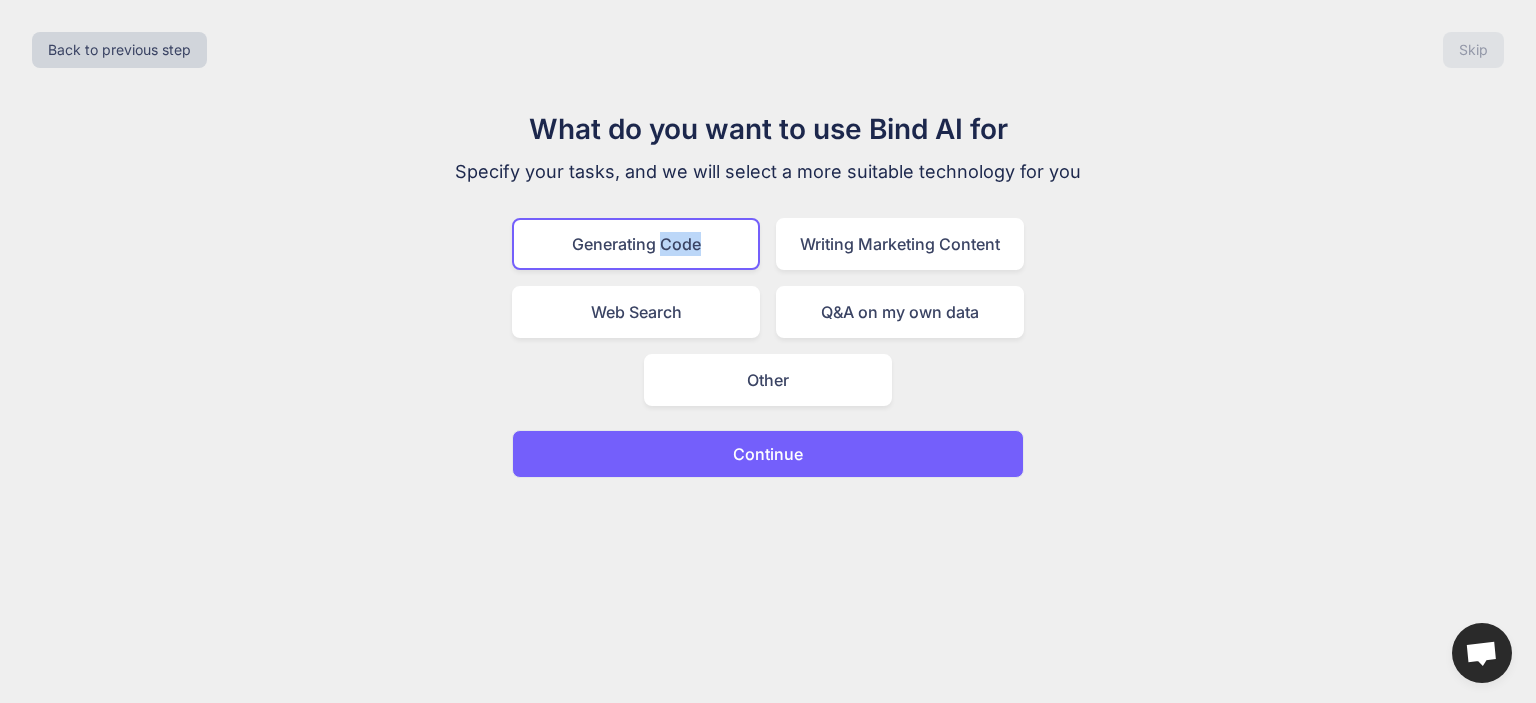 click on "Generating Code" at bounding box center [636, 244] 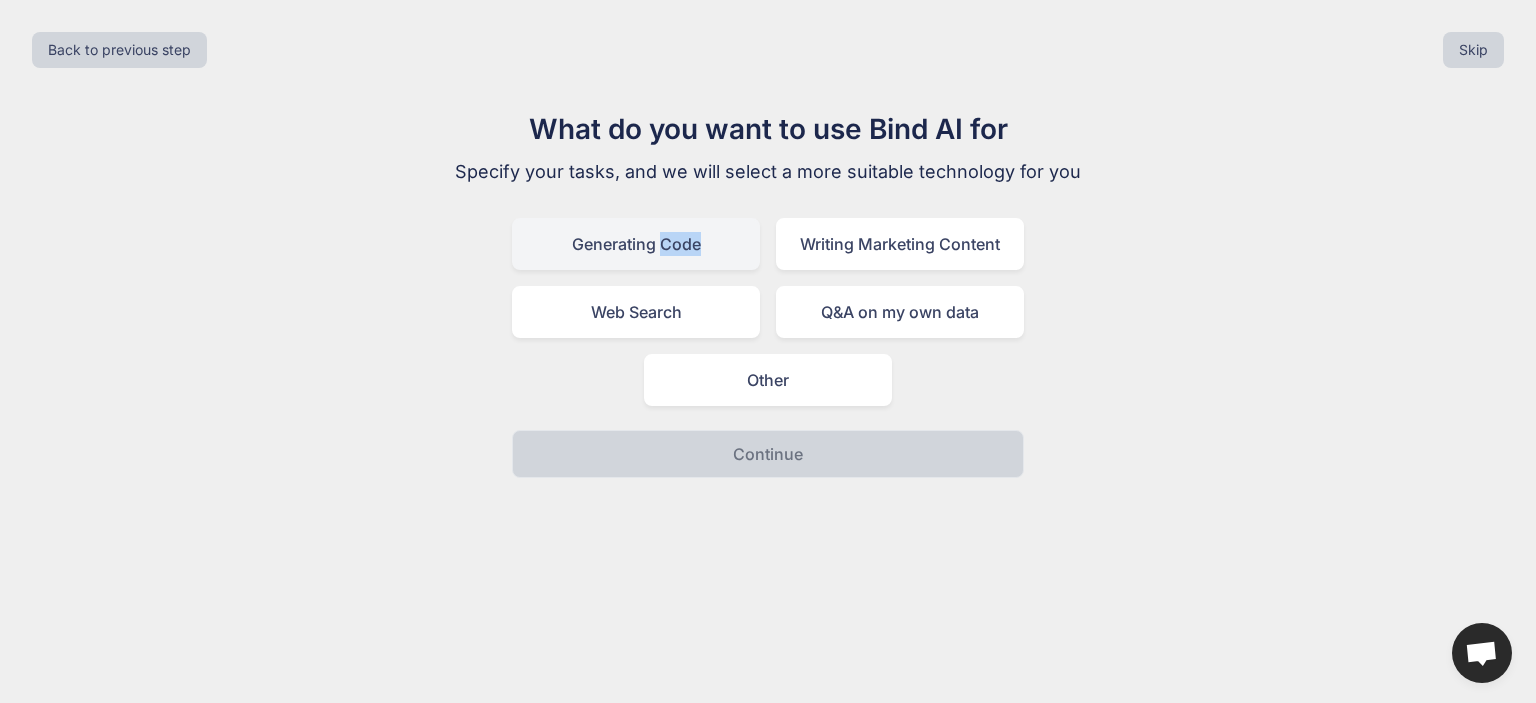 click on "Generating Code" at bounding box center (636, 244) 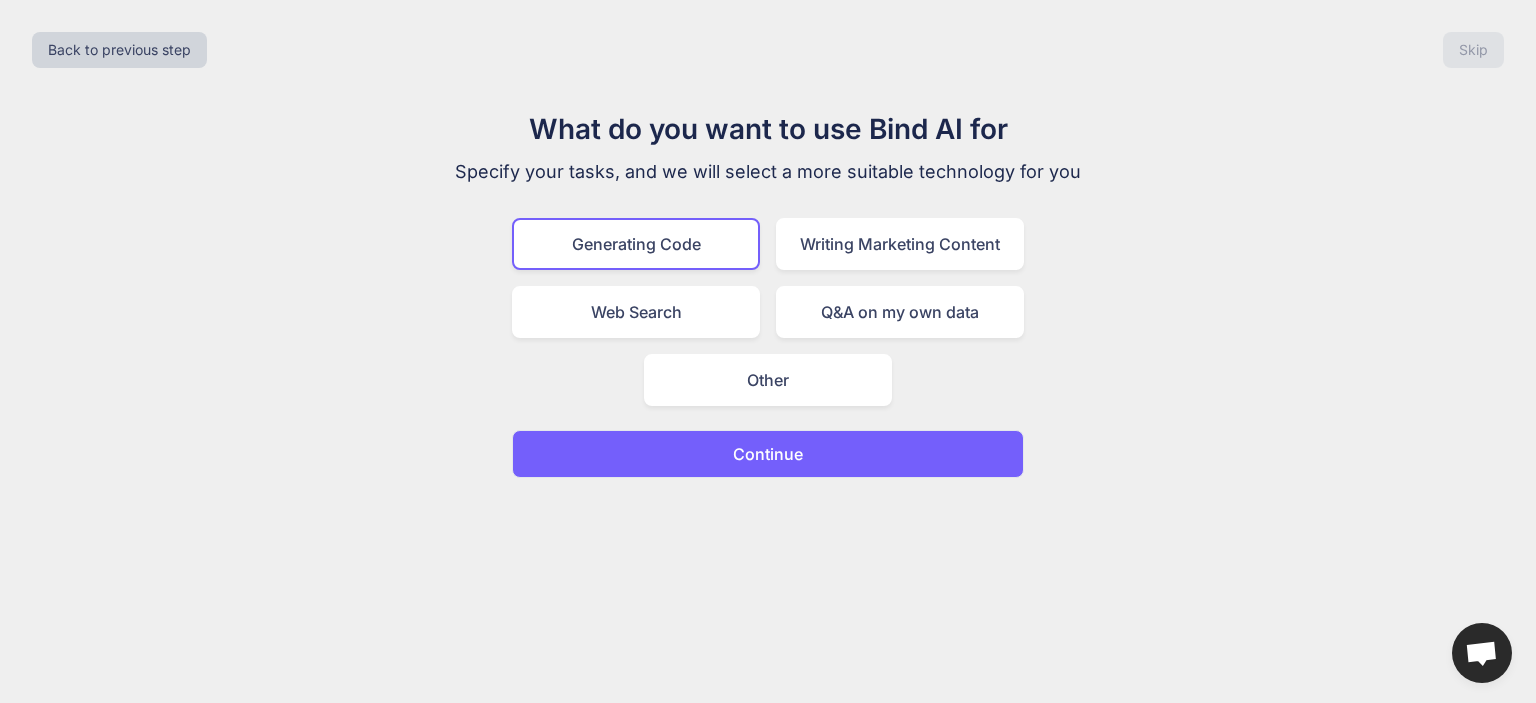 click on "Continue" at bounding box center [768, 454] 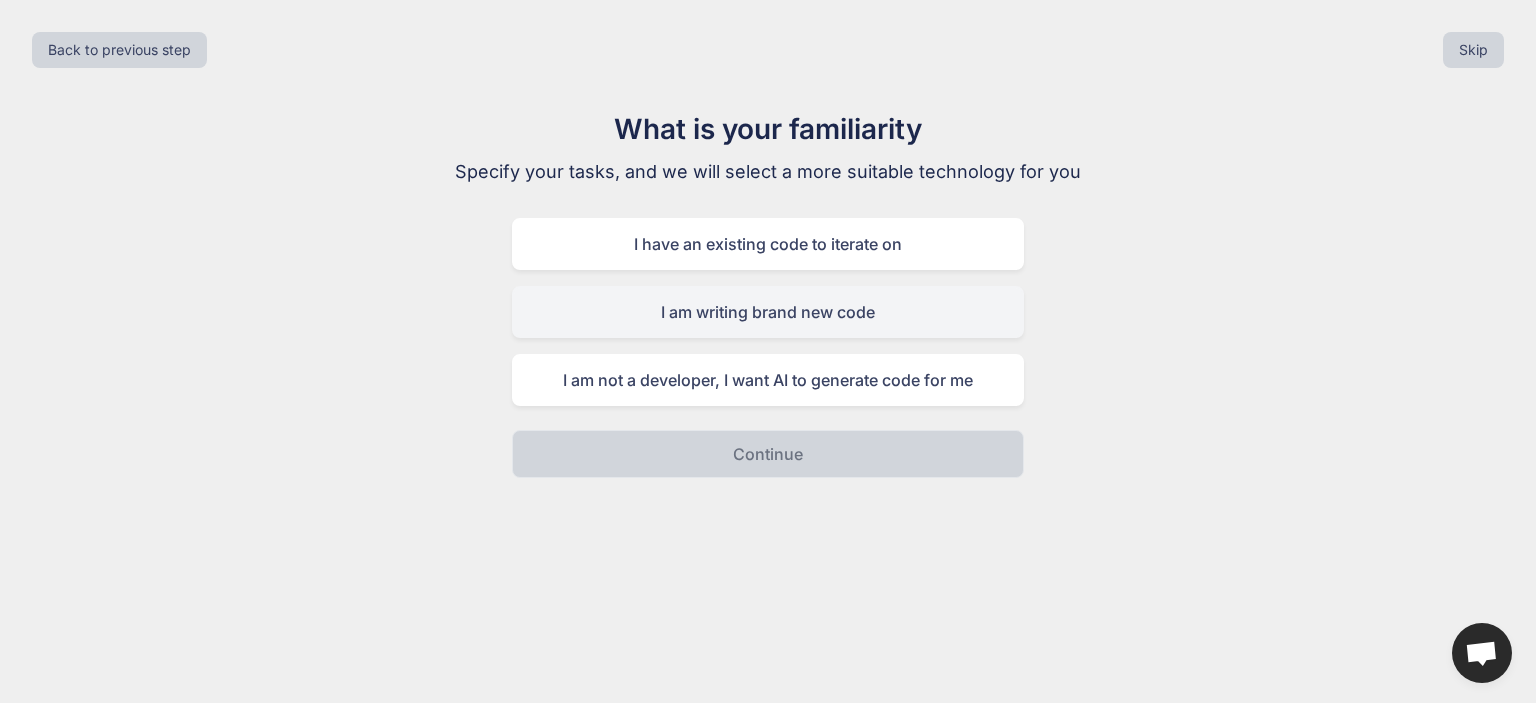 click on "I am writing brand new code" at bounding box center (768, 312) 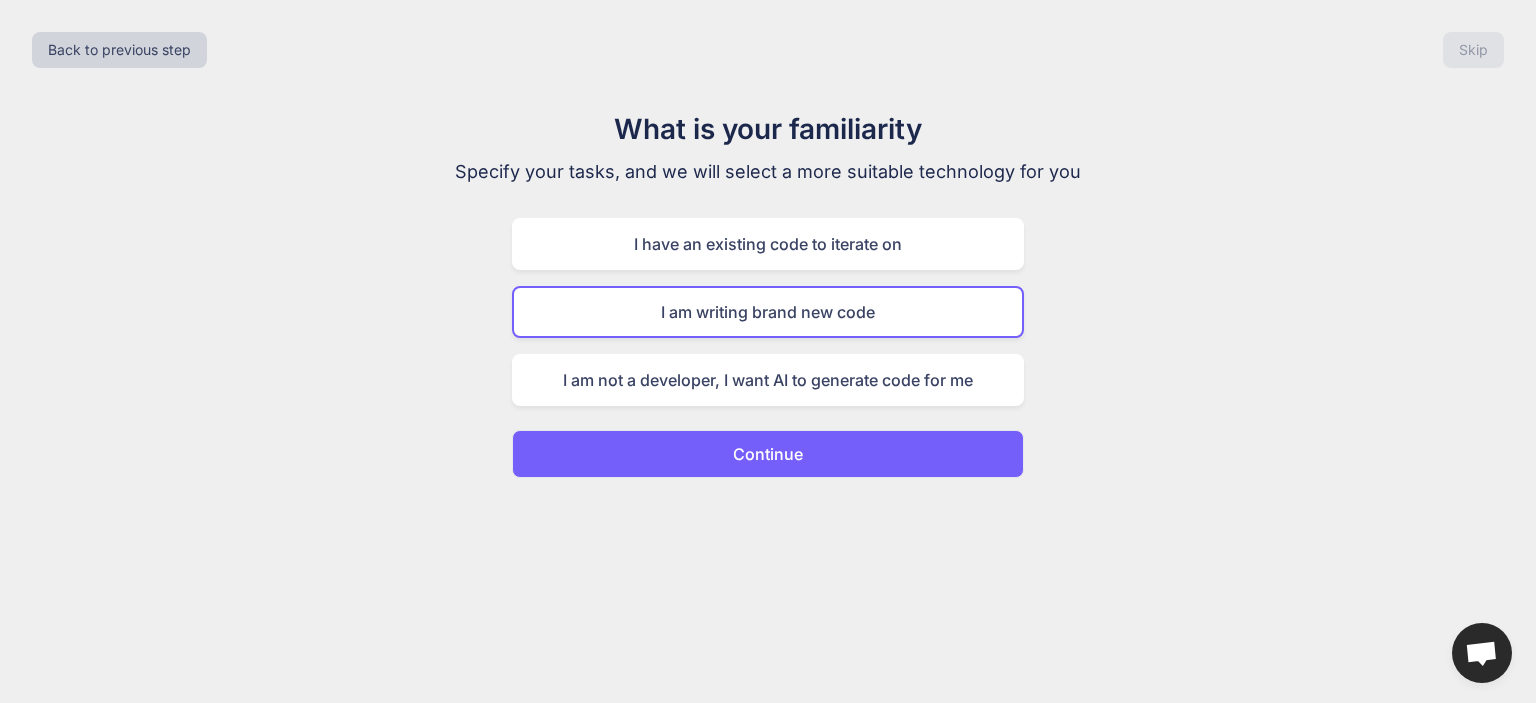 click on "Continue" at bounding box center [768, 454] 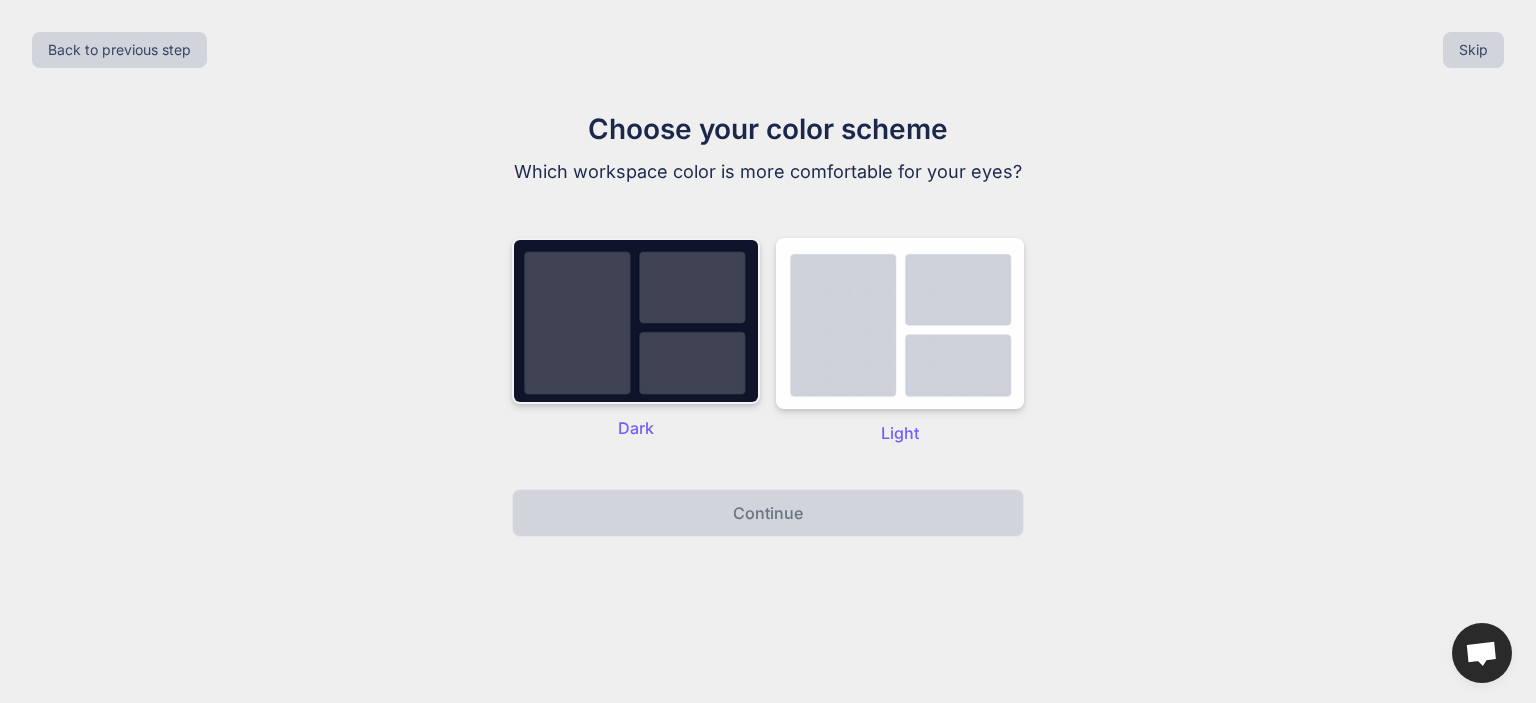 click at bounding box center [636, 321] 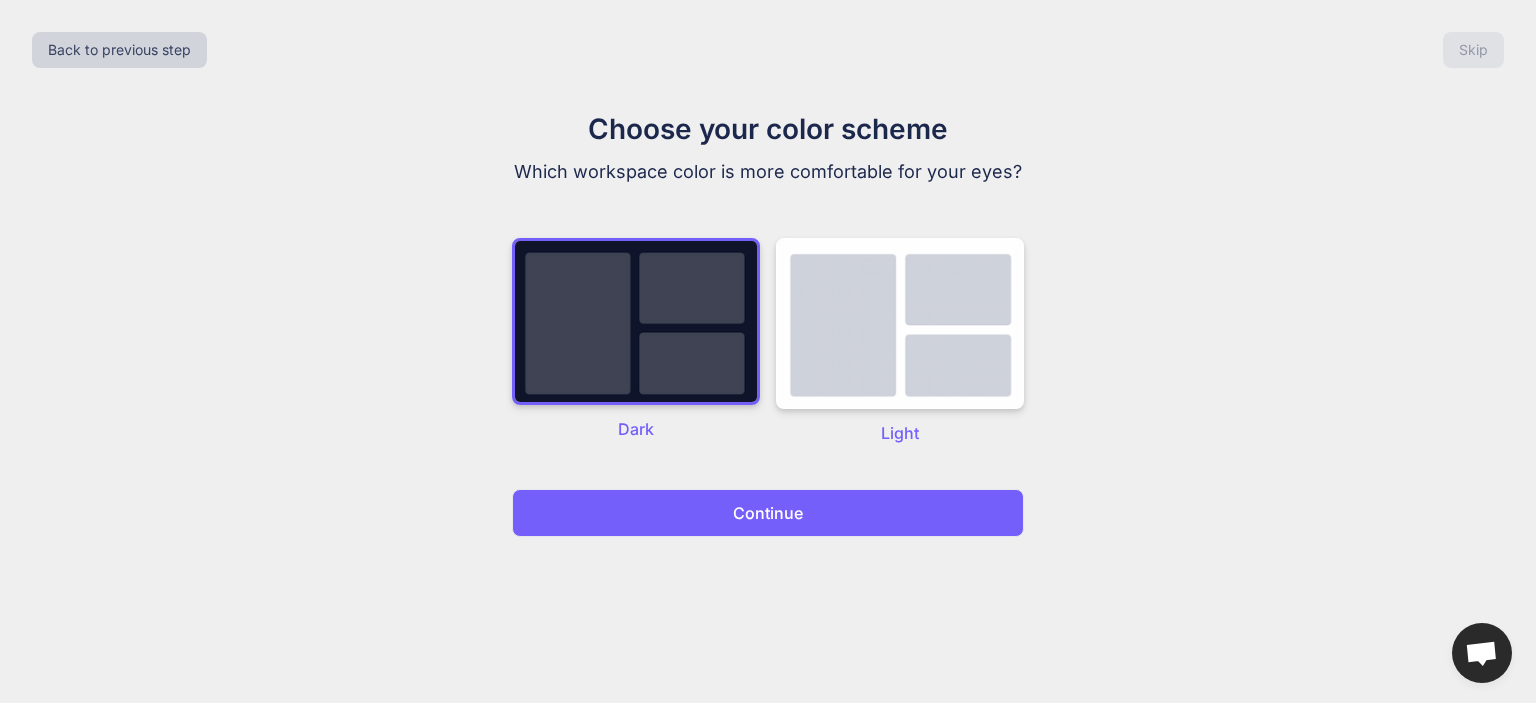 click on "Continue" at bounding box center [768, 513] 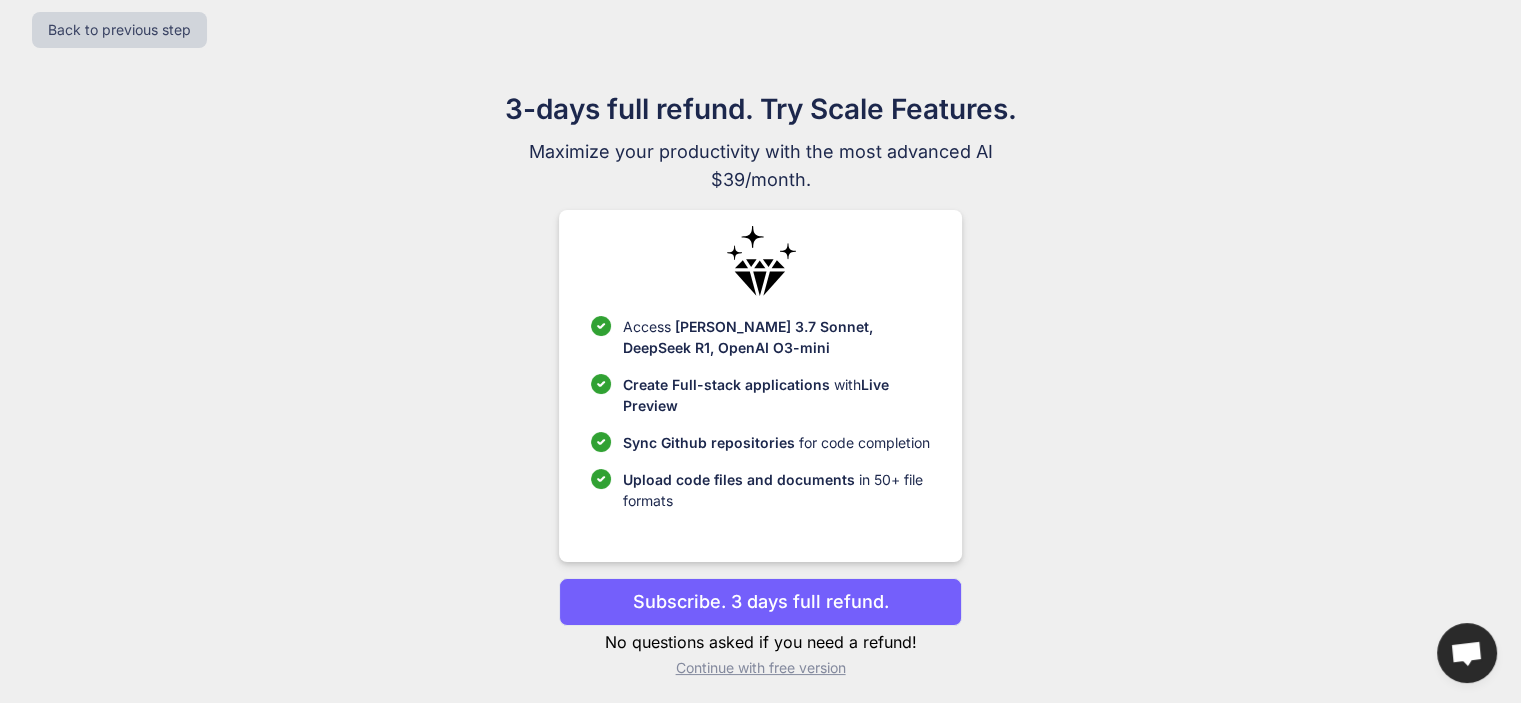 scroll, scrollTop: 26, scrollLeft: 0, axis: vertical 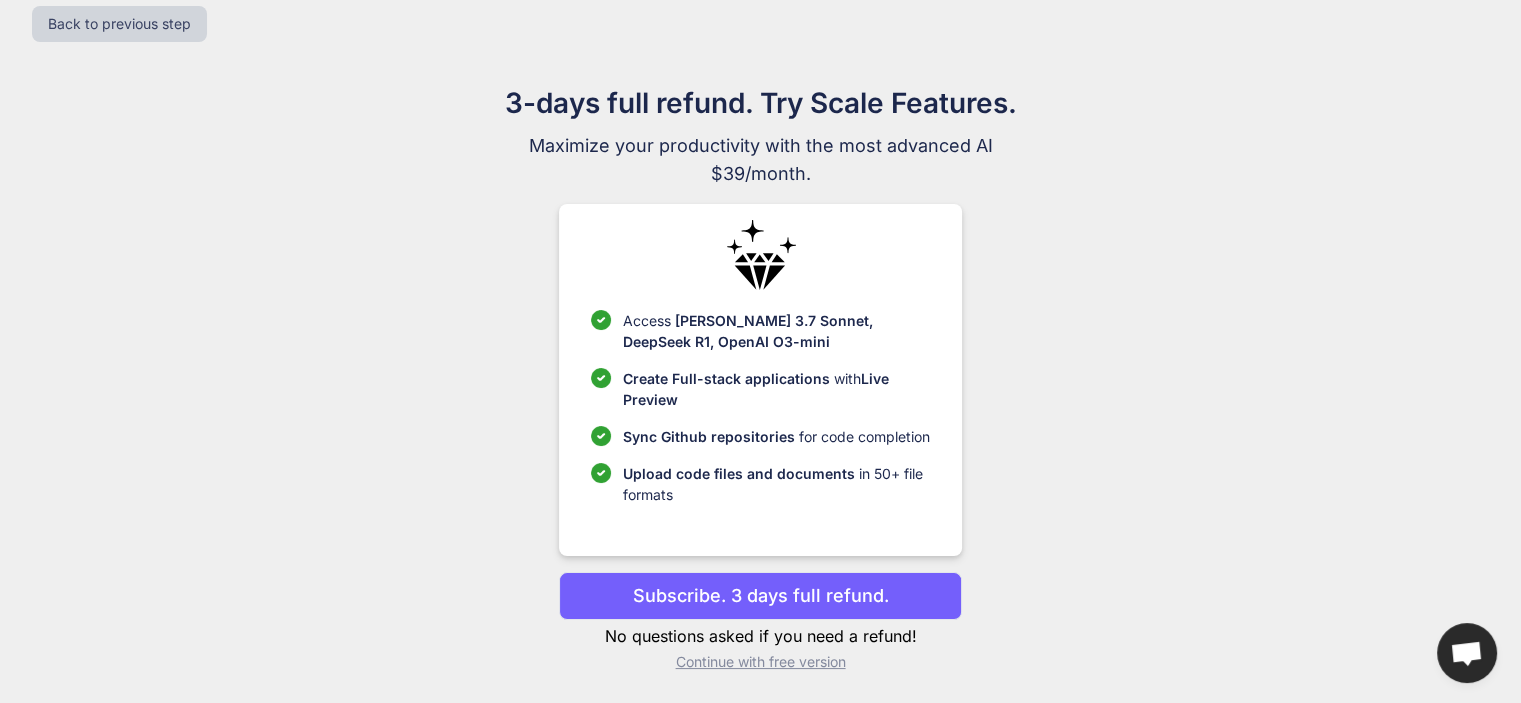 click on "Continue with free version" at bounding box center [760, 662] 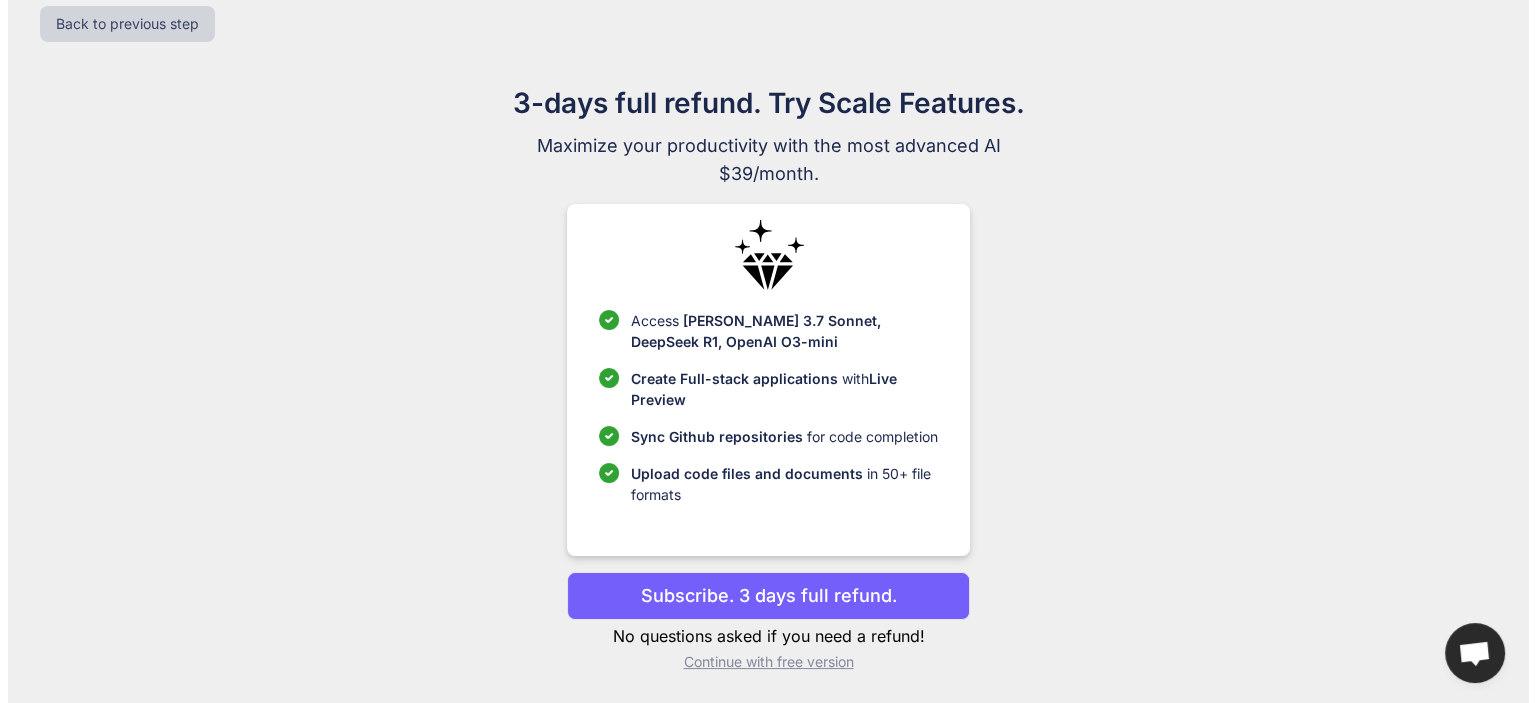 scroll, scrollTop: 0, scrollLeft: 0, axis: both 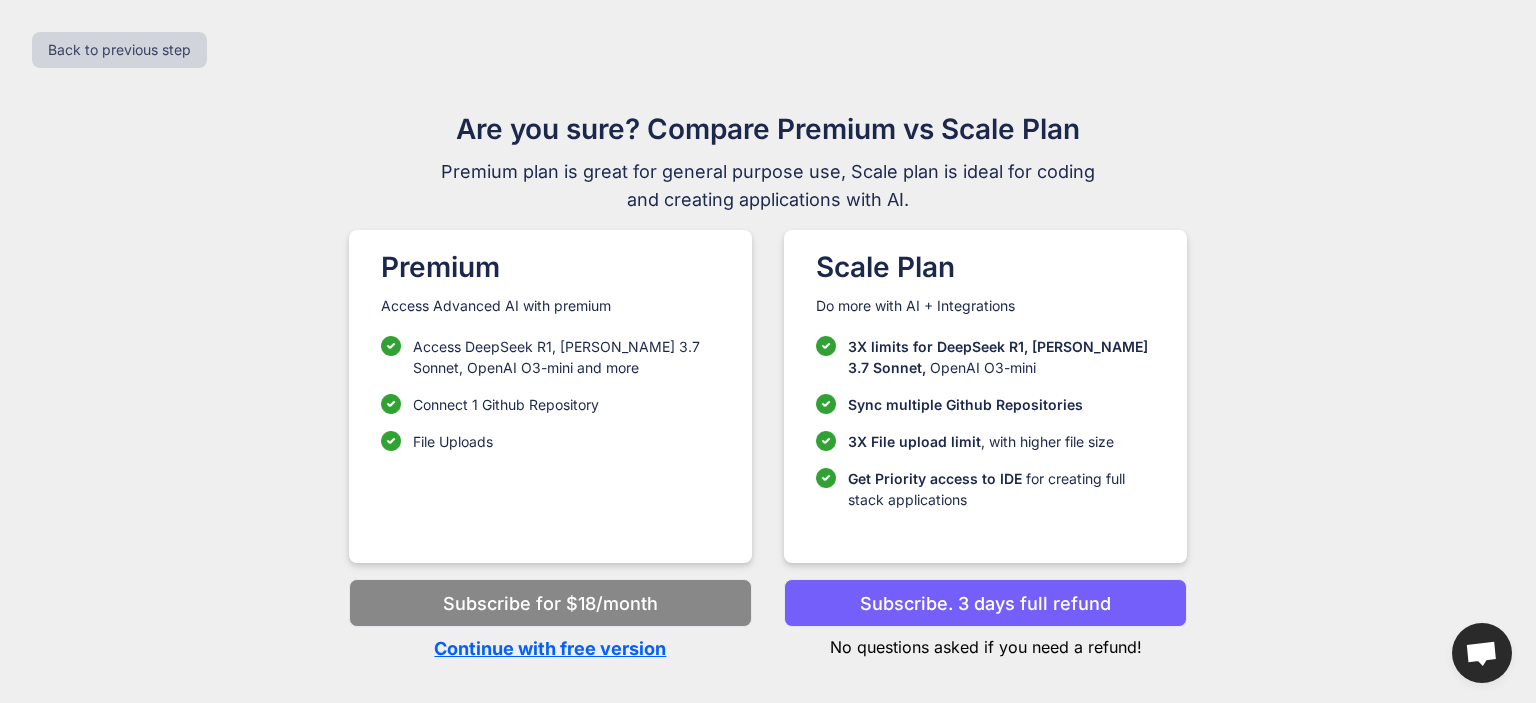 click on "Continue with free version" at bounding box center [550, 648] 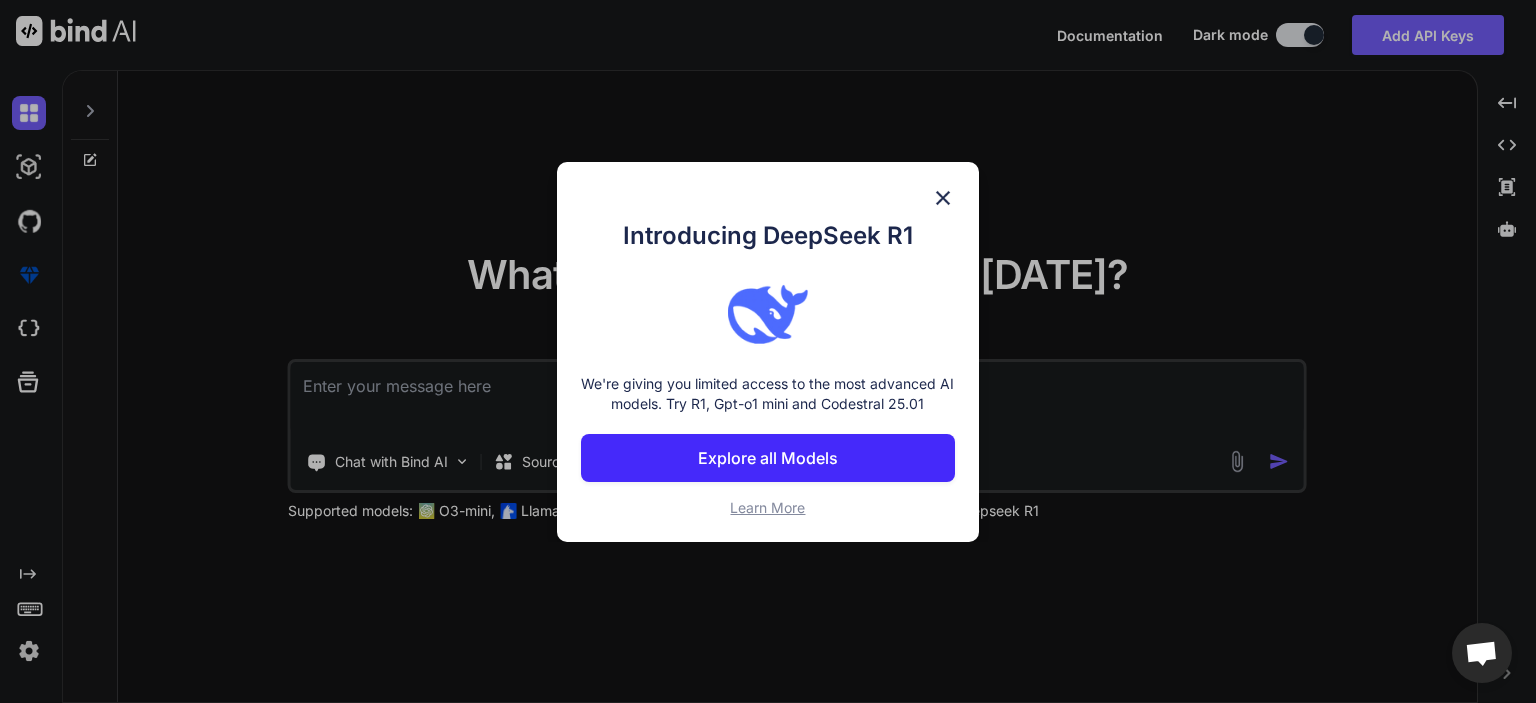 click at bounding box center [943, 198] 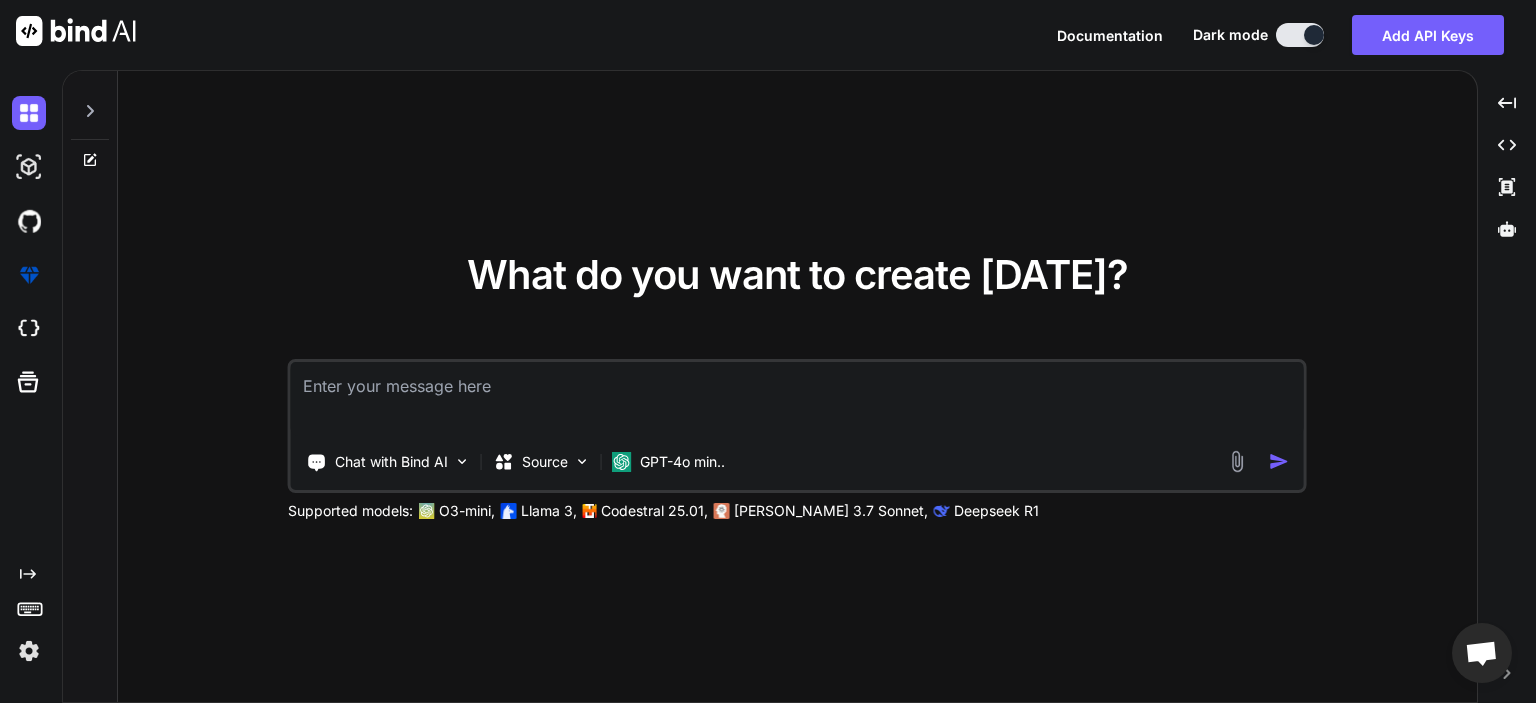 click at bounding box center [797, 399] 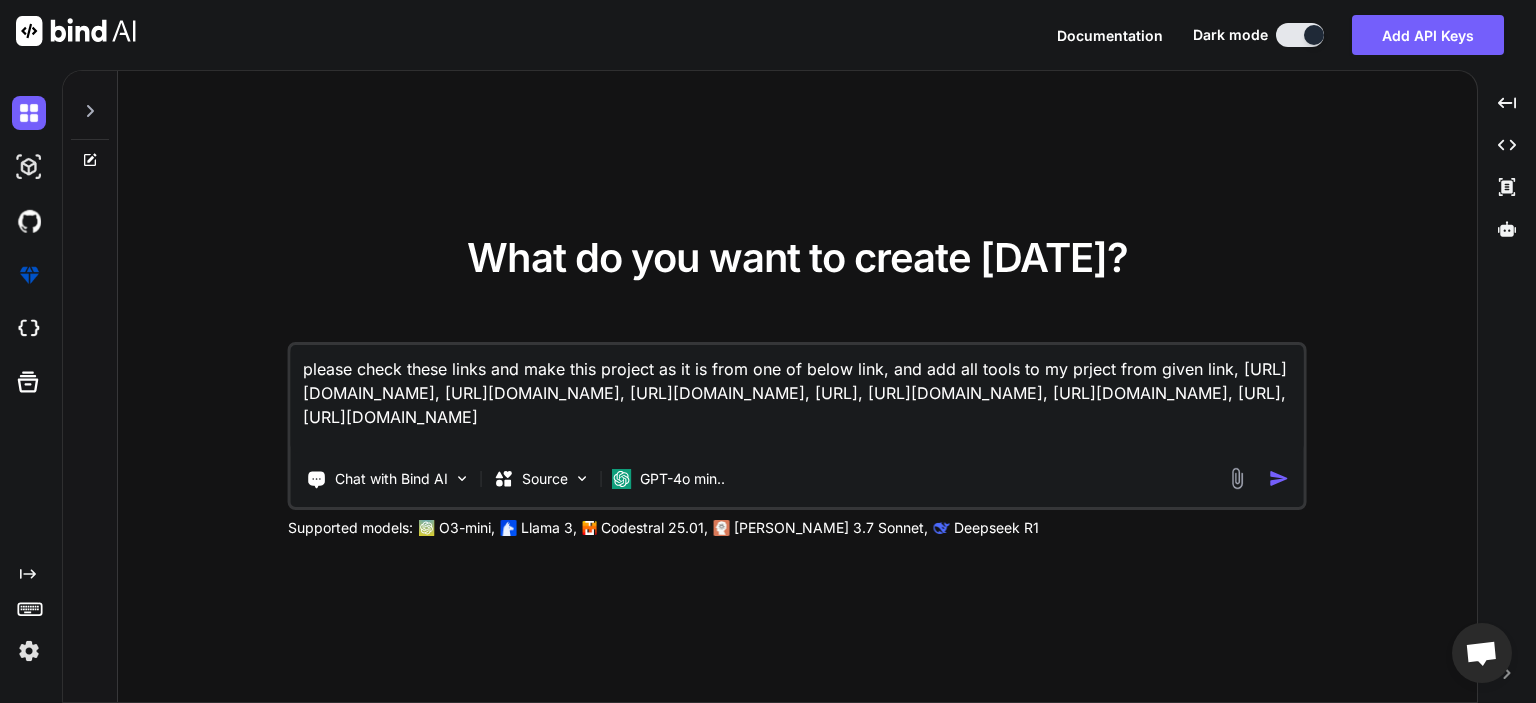 type on "please check these links and make this project as it is from one of below link, and add all tools to my prject from given link, [URL][DOMAIN_NAME], [URL][DOMAIN_NAME], [URL][DOMAIN_NAME], [URL], [URL][DOMAIN_NAME], [URL][DOMAIN_NAME], [URL], [URL][DOMAIN_NAME]" 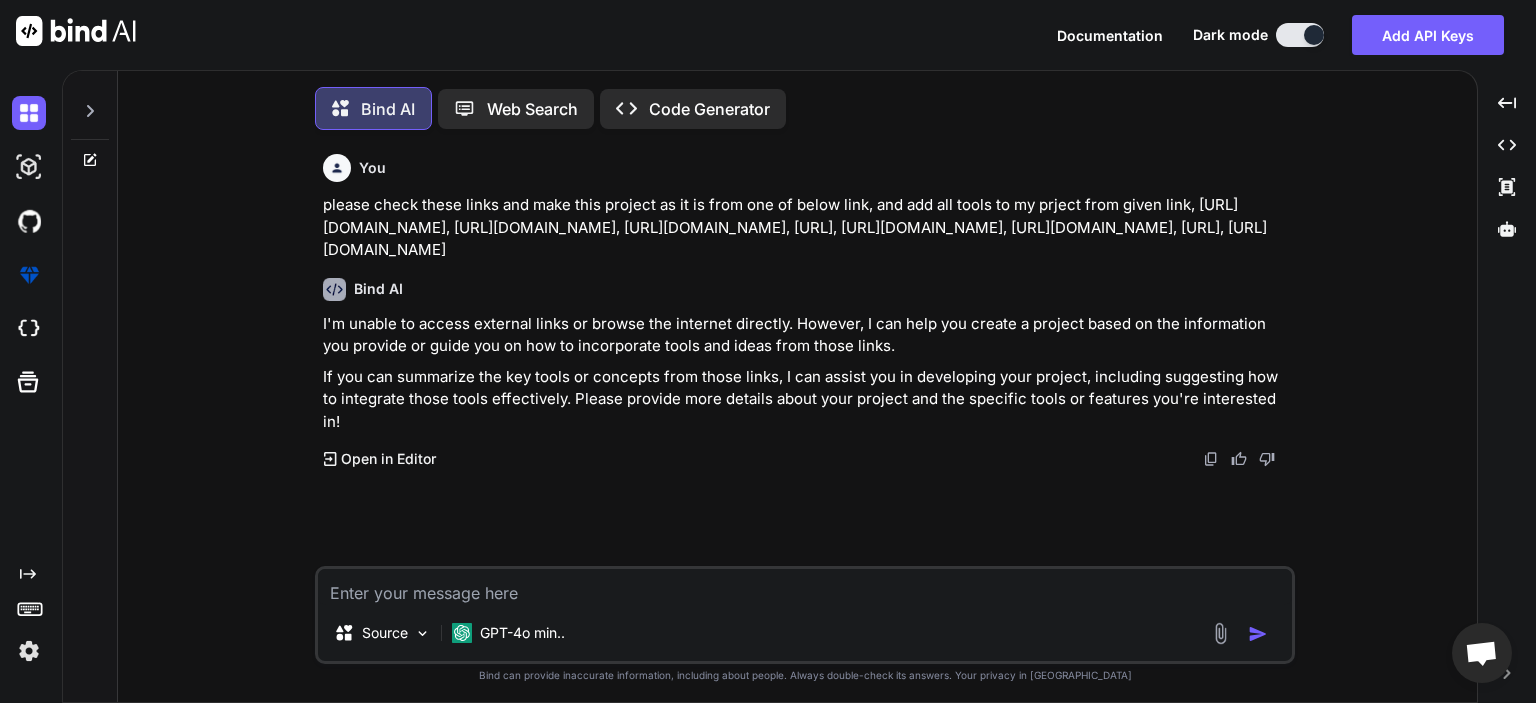 scroll, scrollTop: 8, scrollLeft: 0, axis: vertical 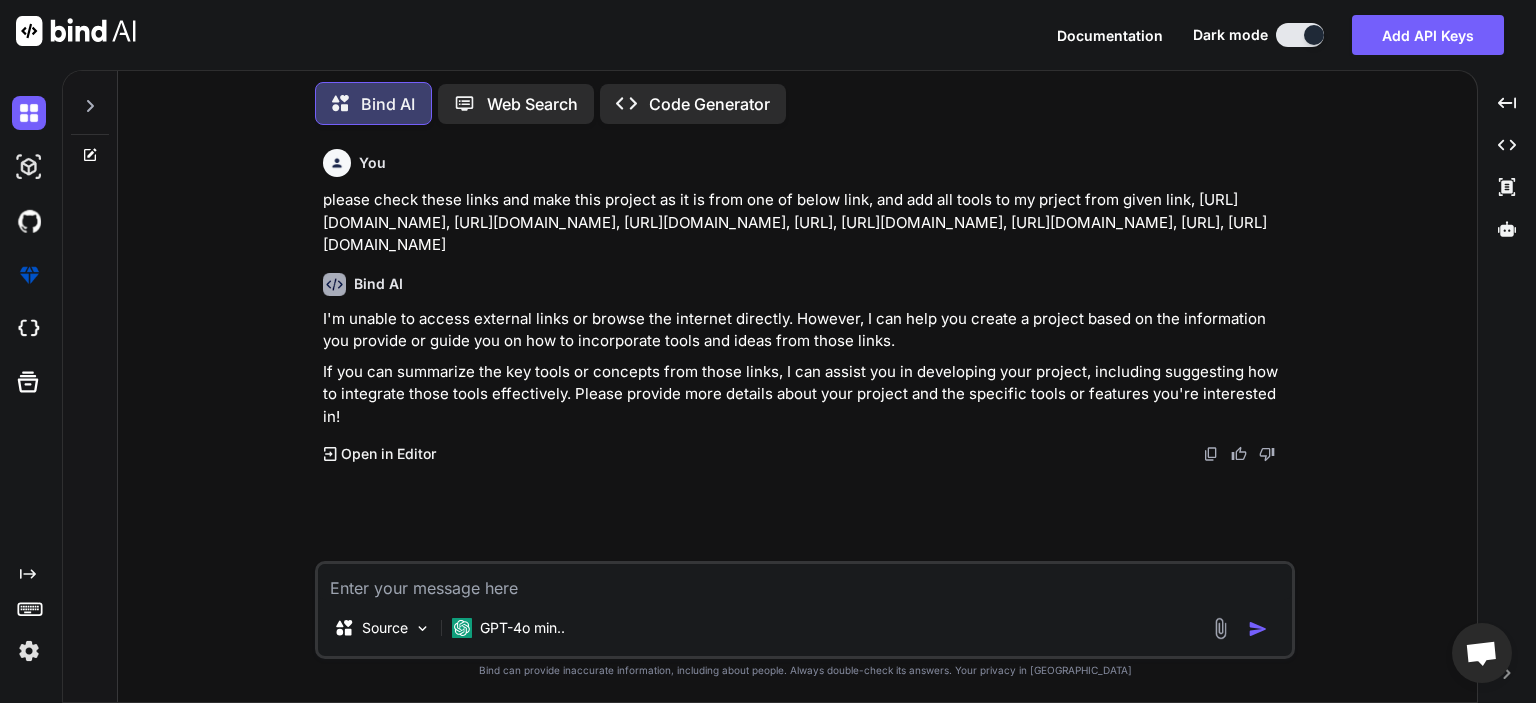click on "Code Generator" at bounding box center [709, 104] 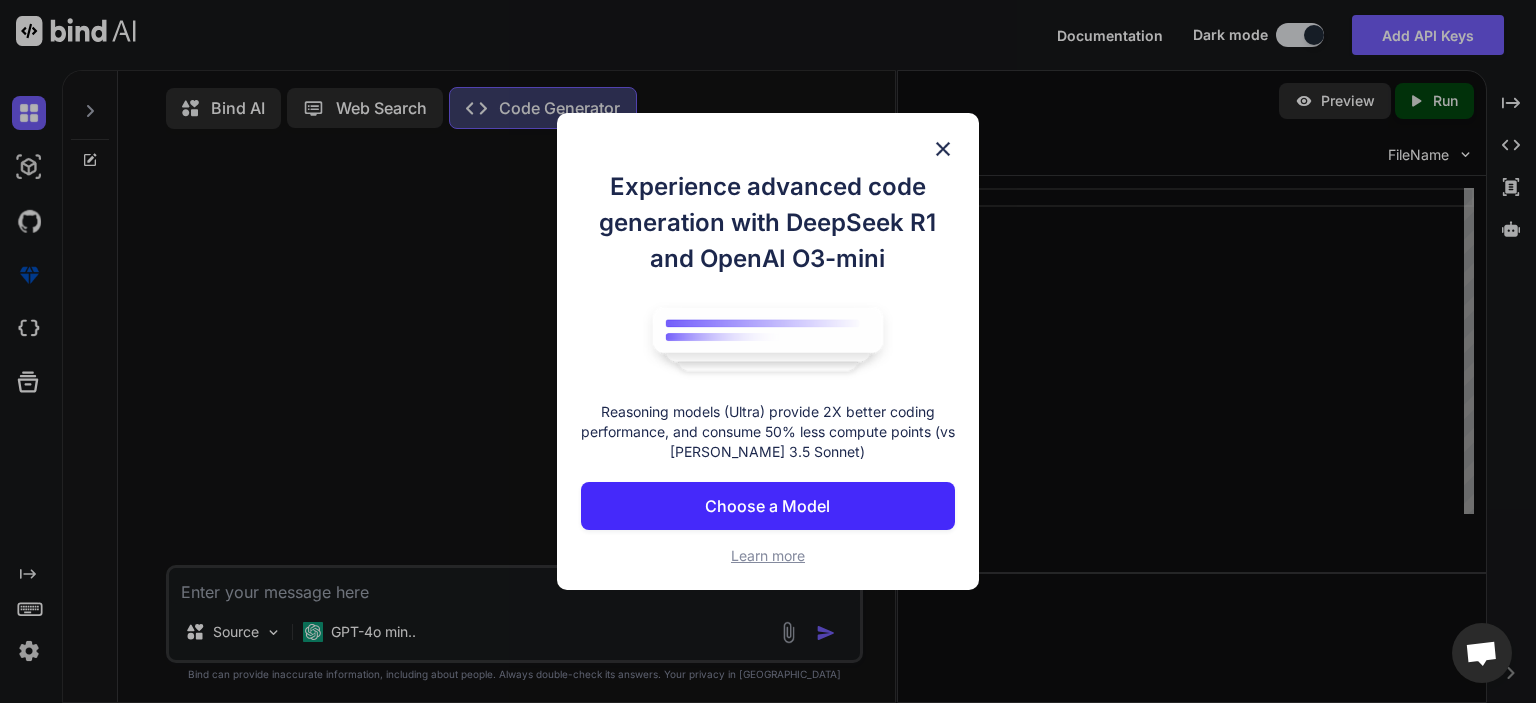 click on "Choose a Model" at bounding box center (767, 506) 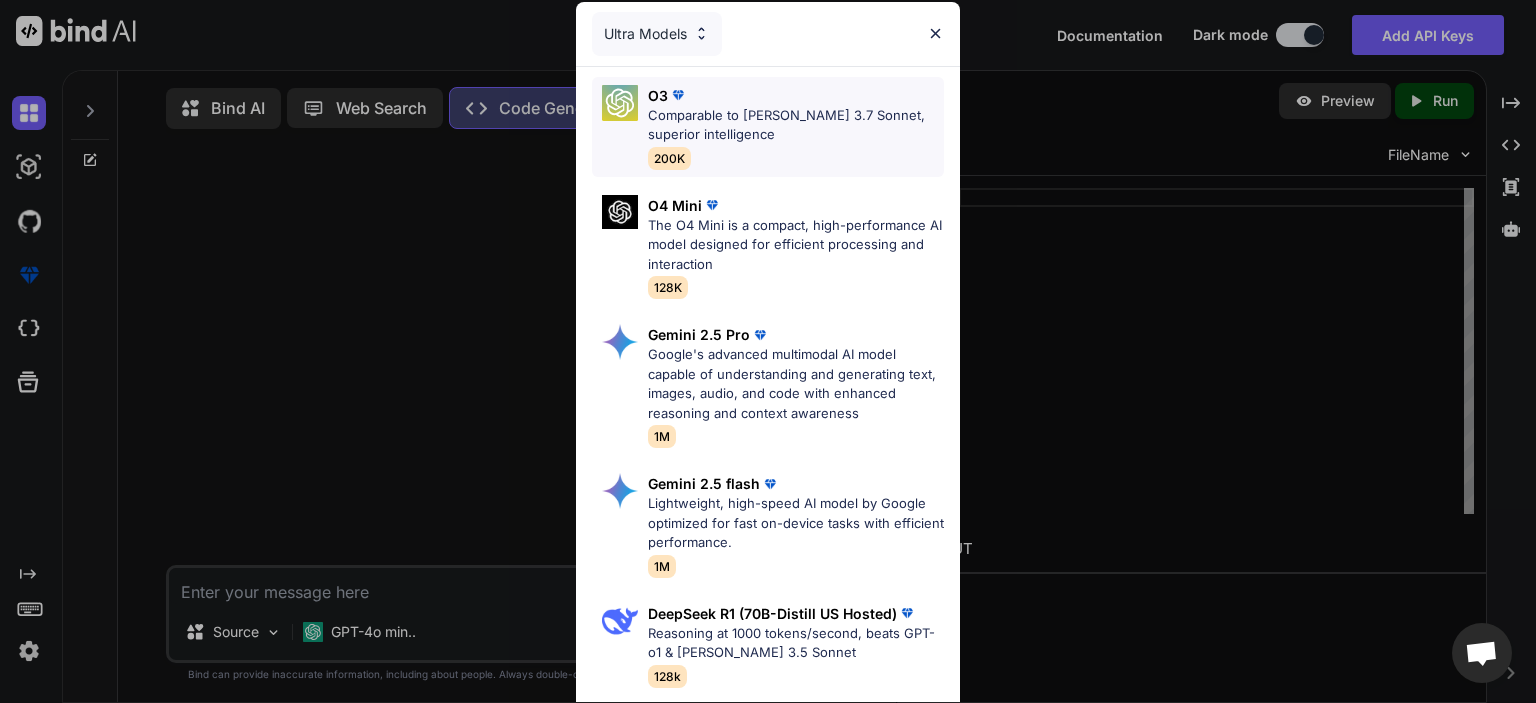 click on "Comparable to [PERSON_NAME] 3.7 Sonnet, superior intelligence" at bounding box center (796, 125) 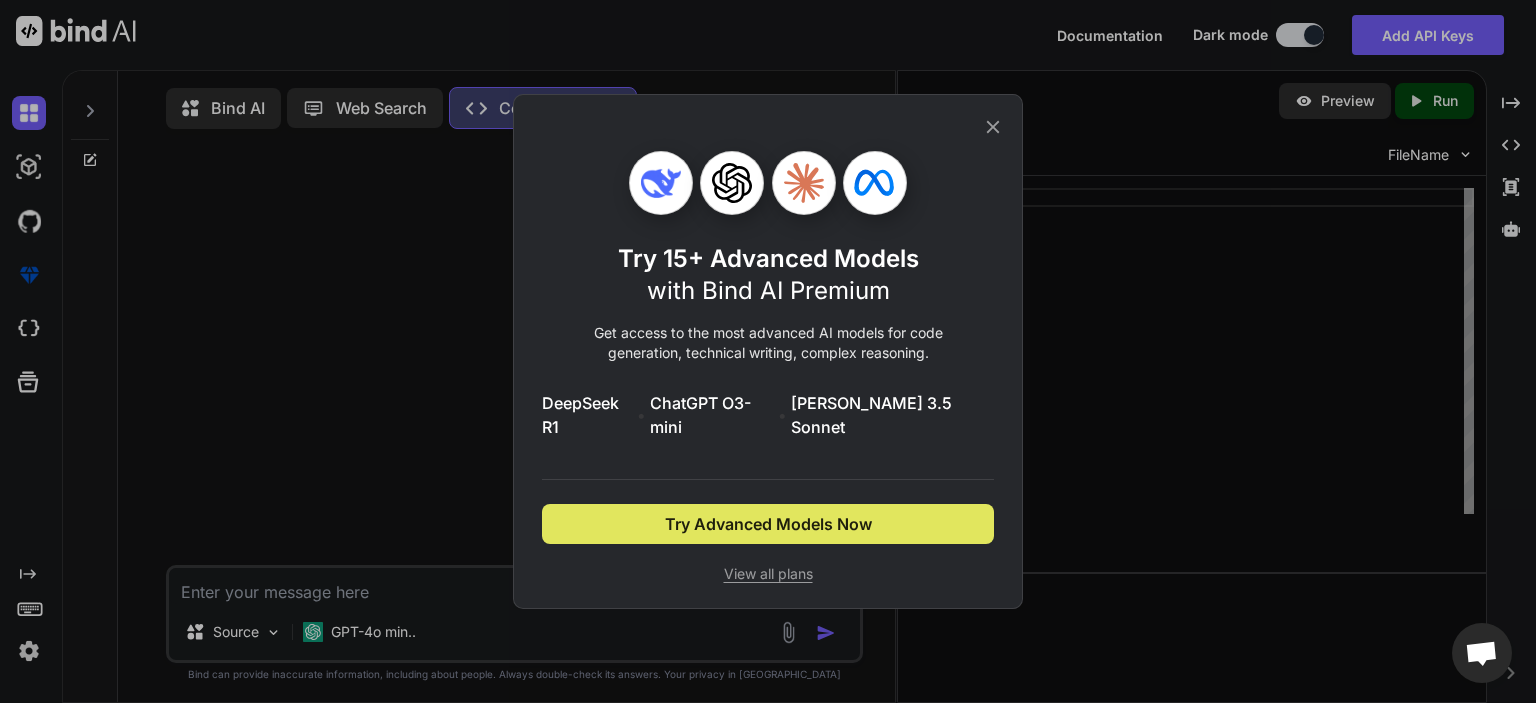 click on "Try Advanced Models Now" at bounding box center [768, 524] 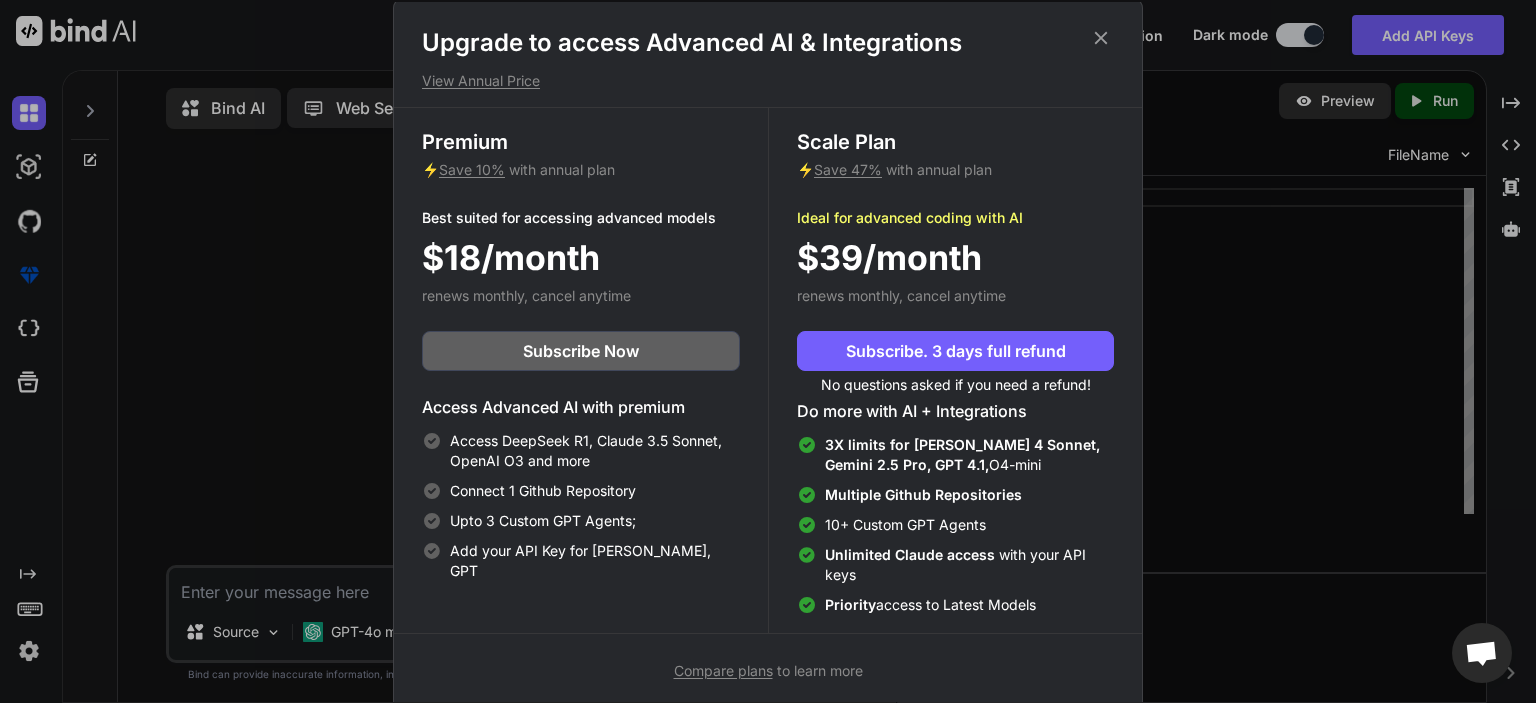 scroll, scrollTop: 0, scrollLeft: 0, axis: both 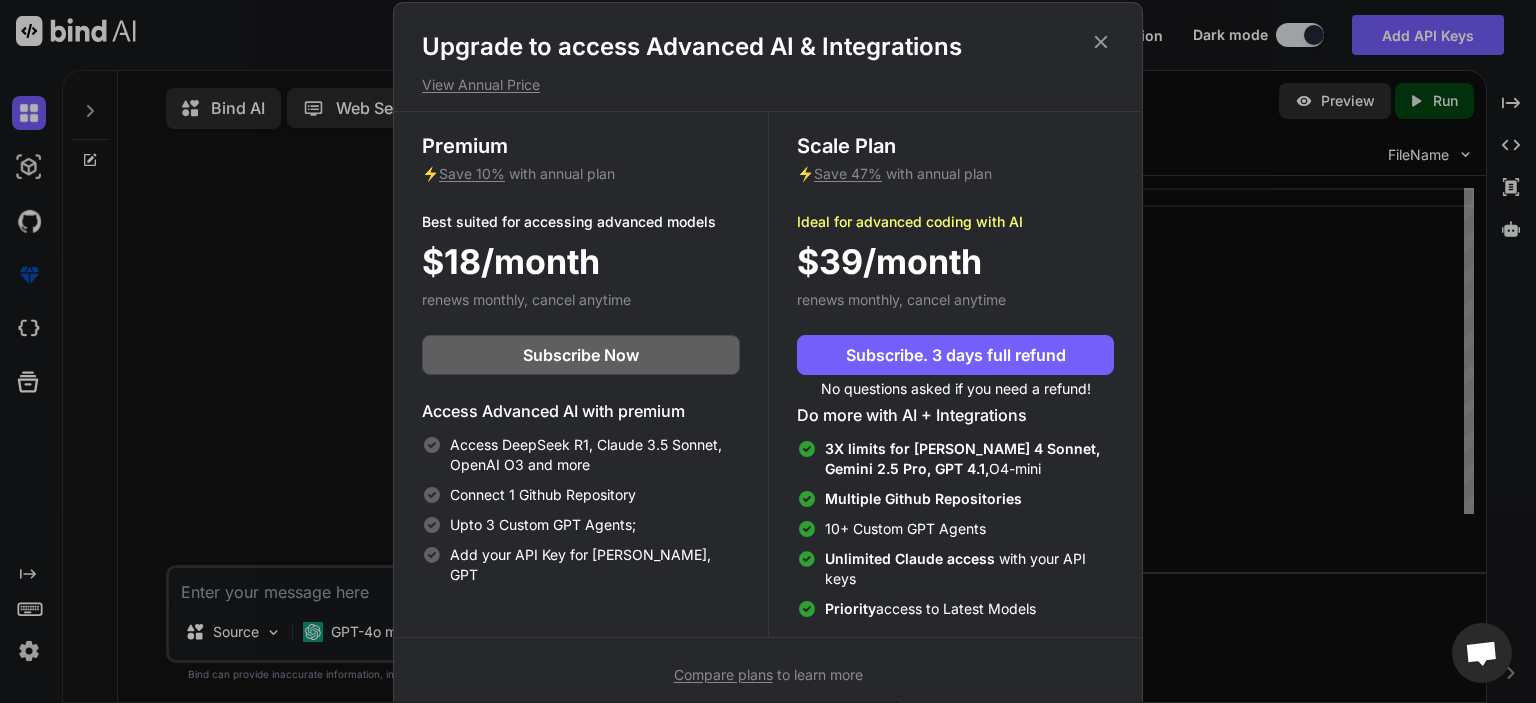 click 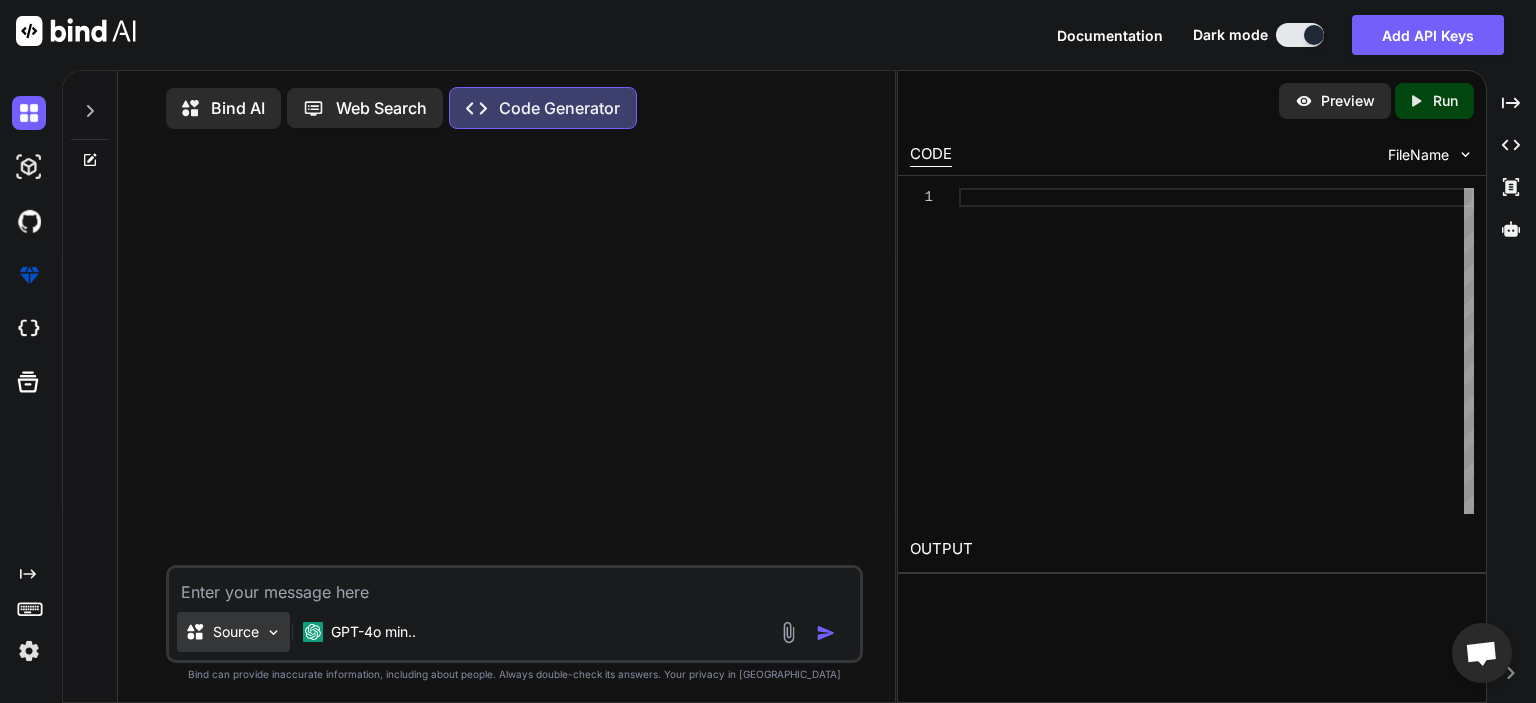 click at bounding box center (273, 632) 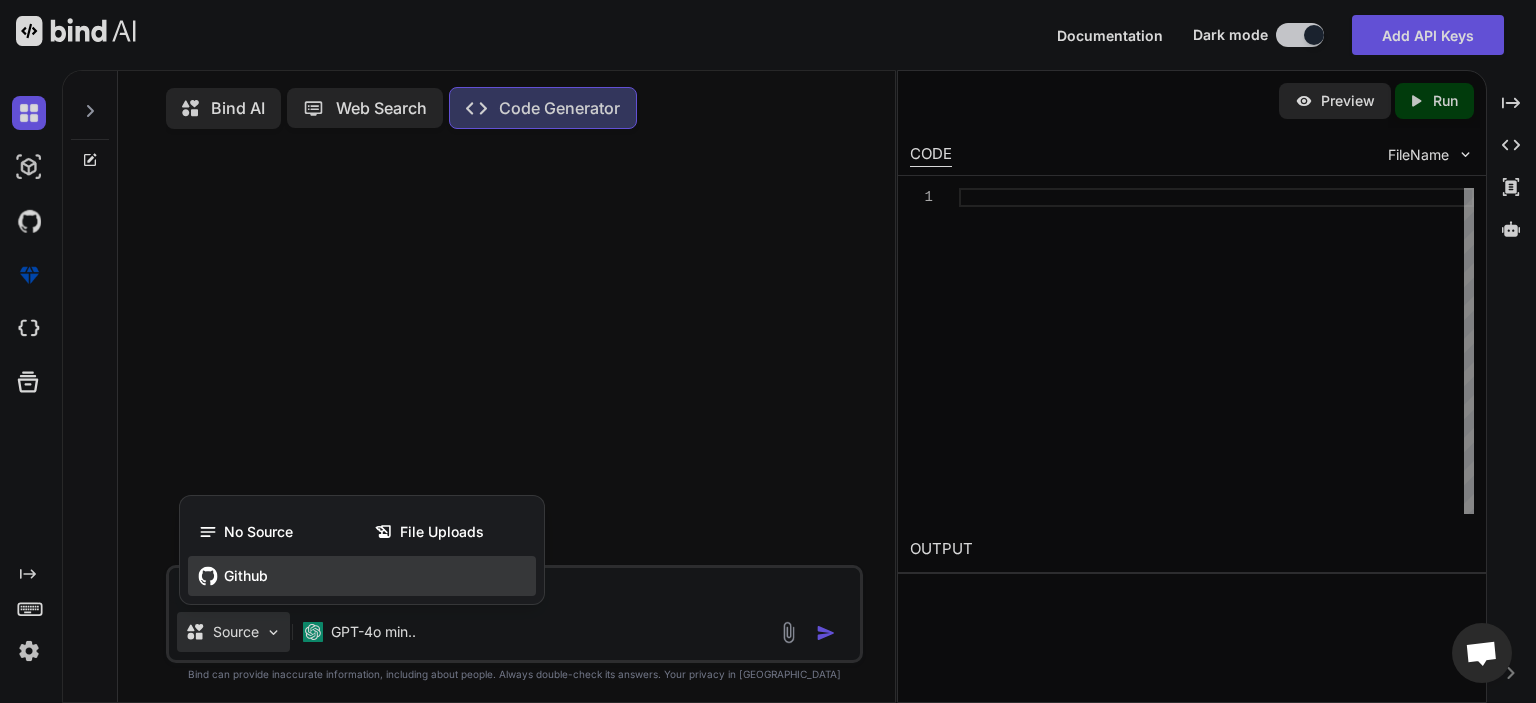 click on "Github" at bounding box center (246, 576) 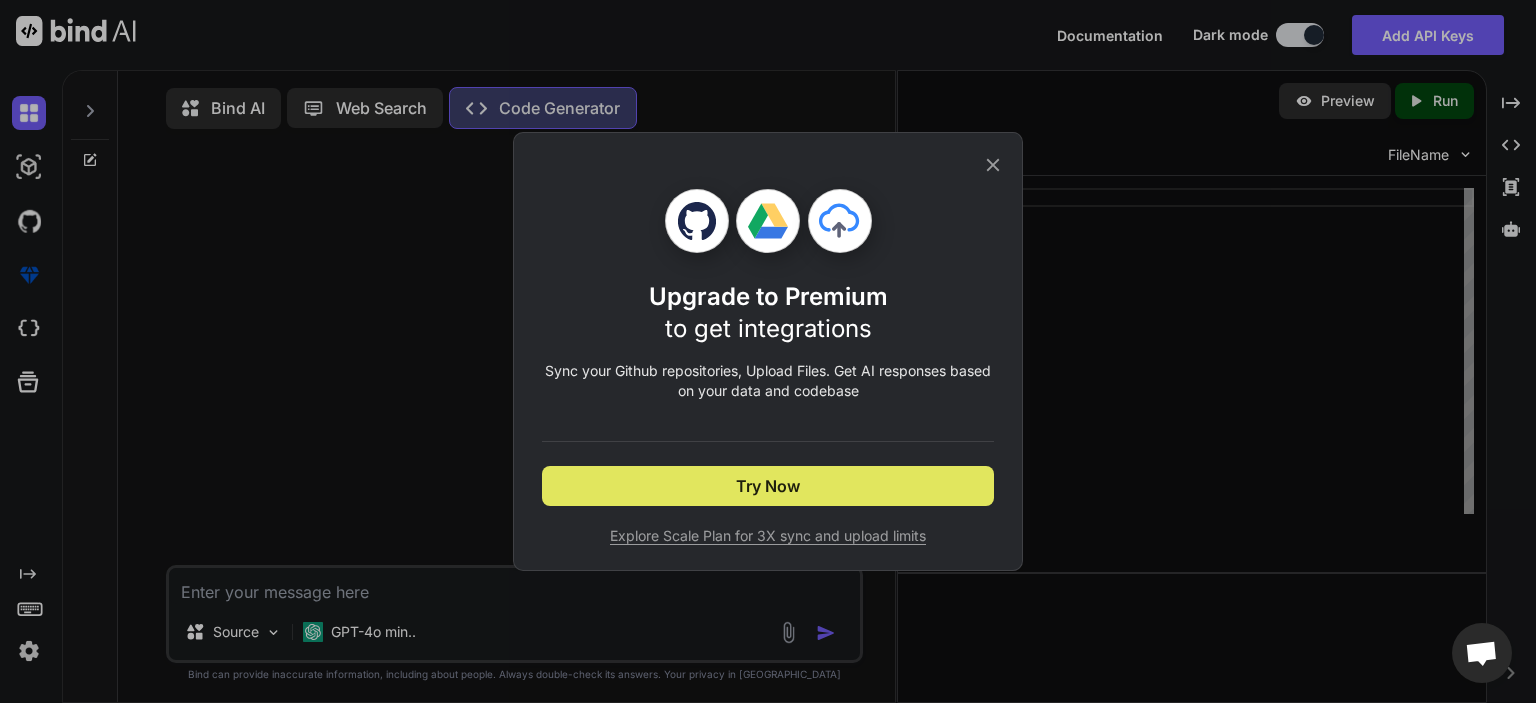 click on "Try Now" at bounding box center (768, 486) 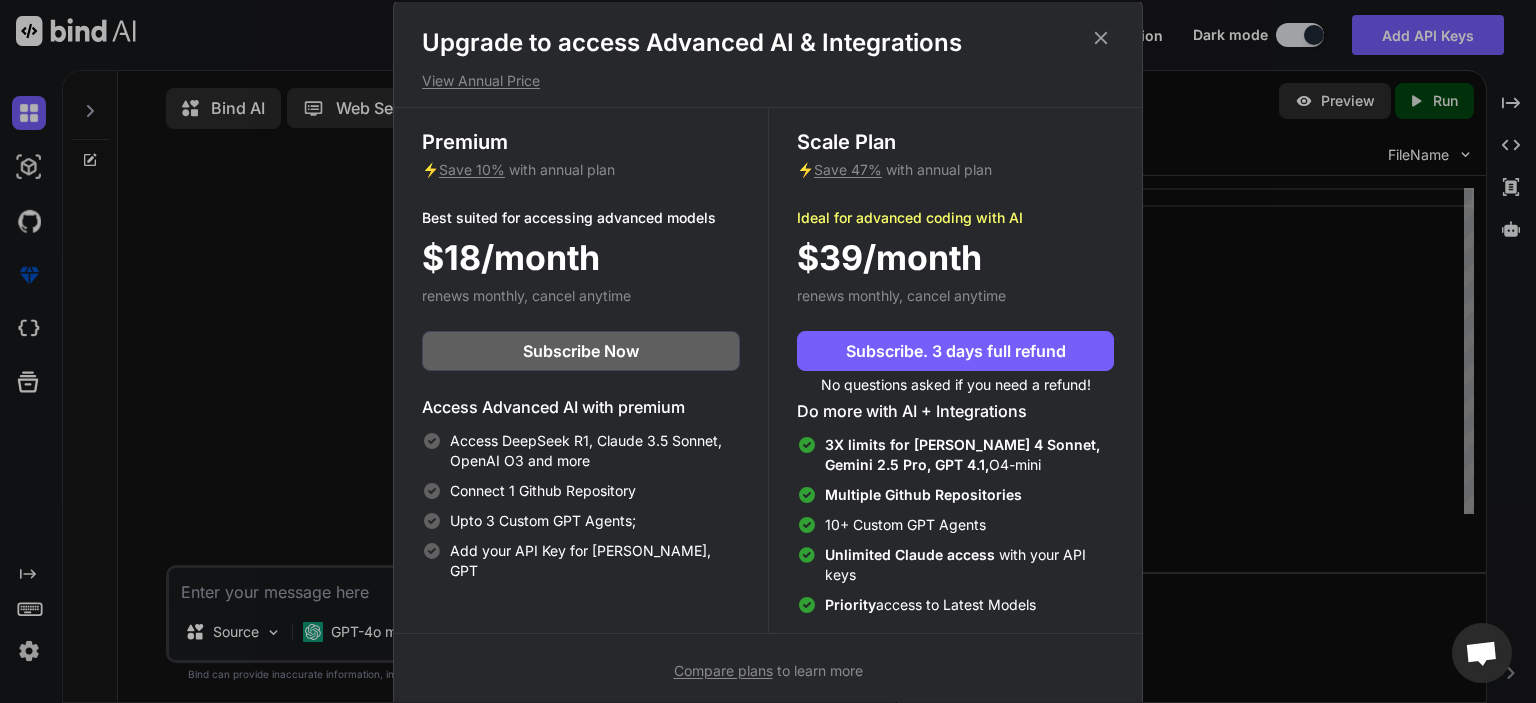 scroll, scrollTop: 0, scrollLeft: 0, axis: both 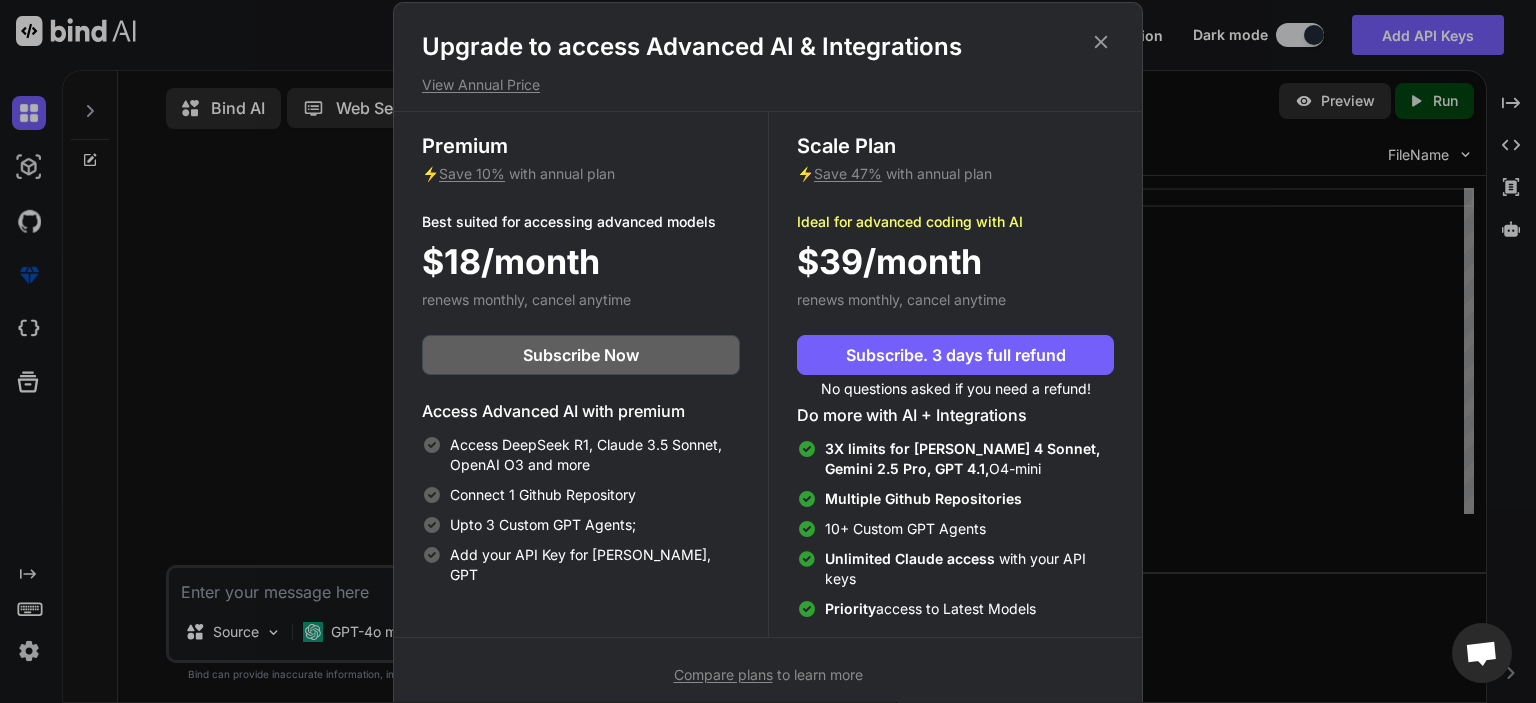 click 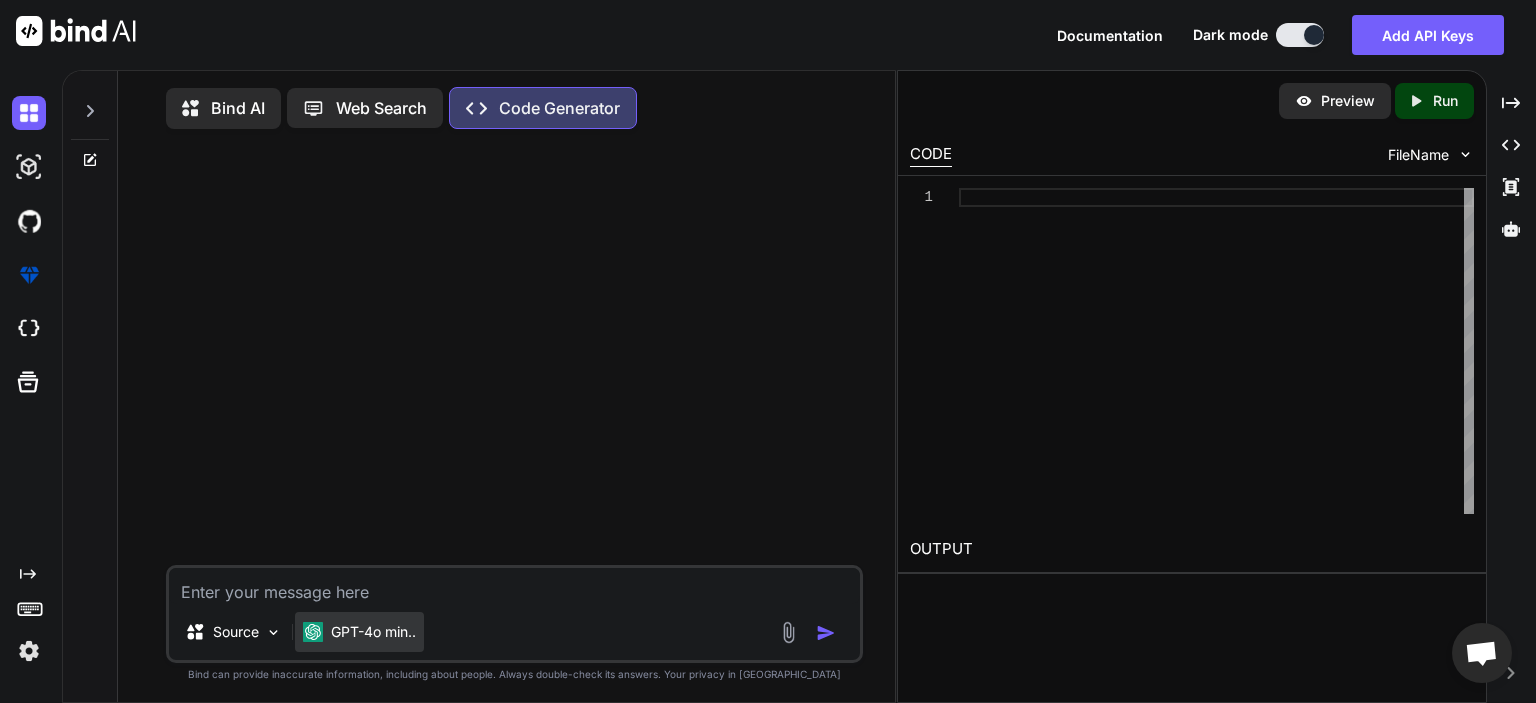 click on "GPT-4o min.." at bounding box center [373, 632] 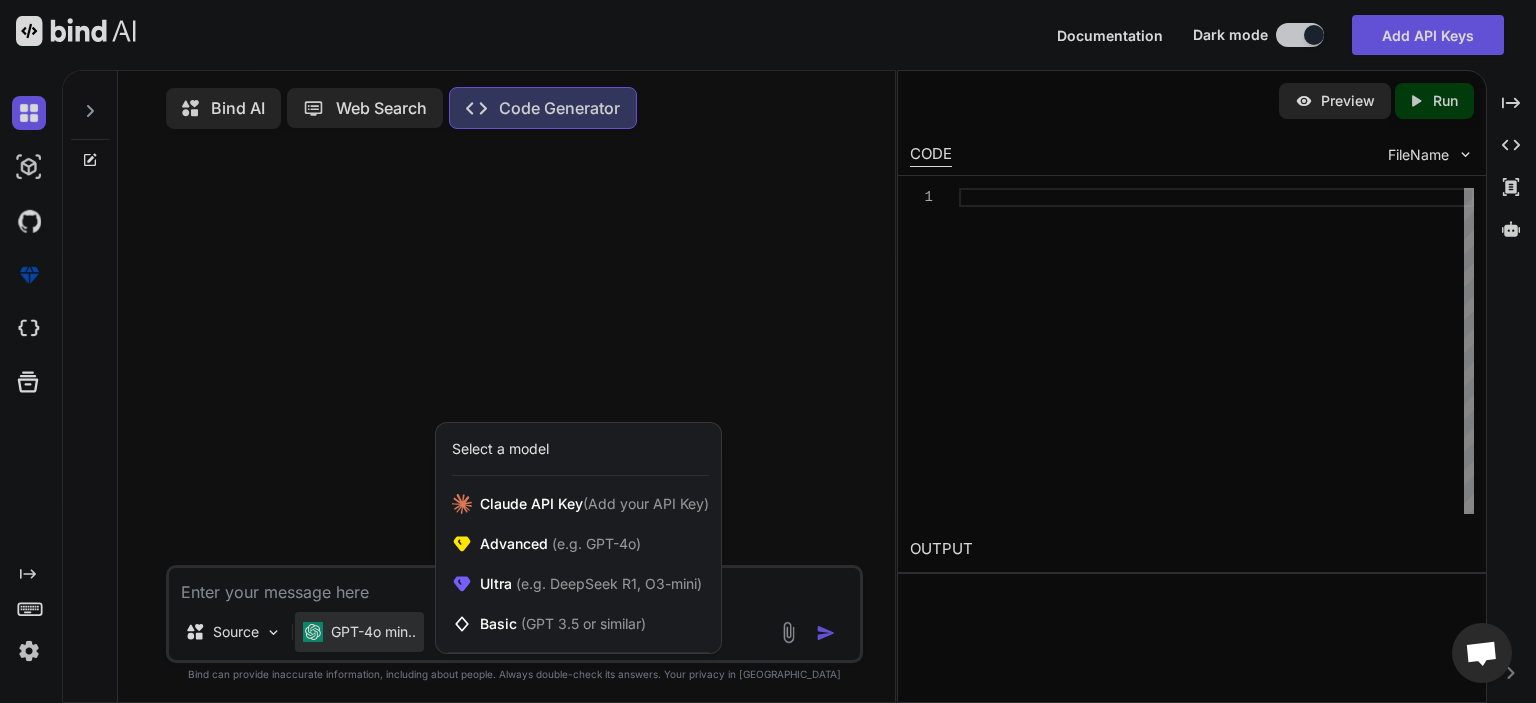 click at bounding box center (768, 351) 